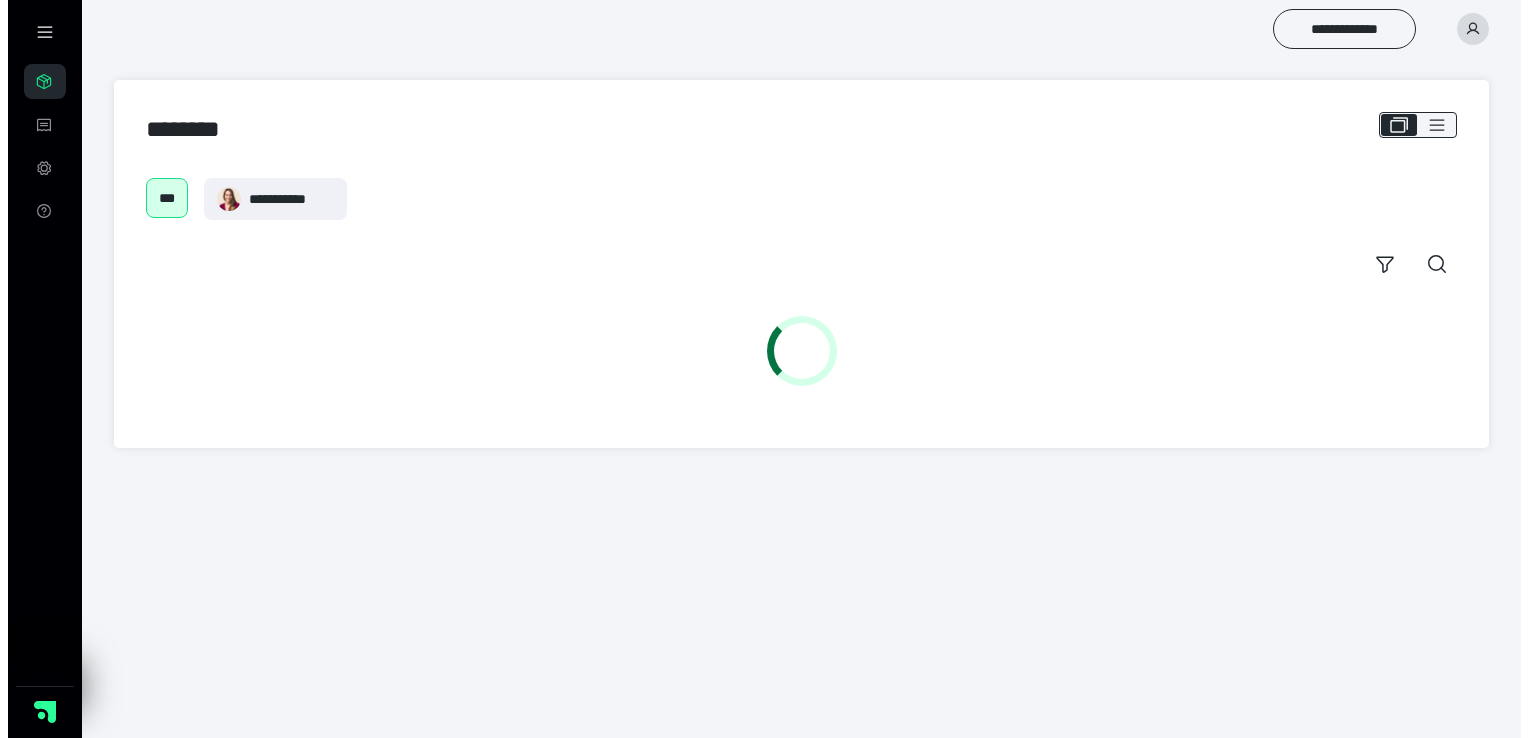 scroll, scrollTop: 0, scrollLeft: 0, axis: both 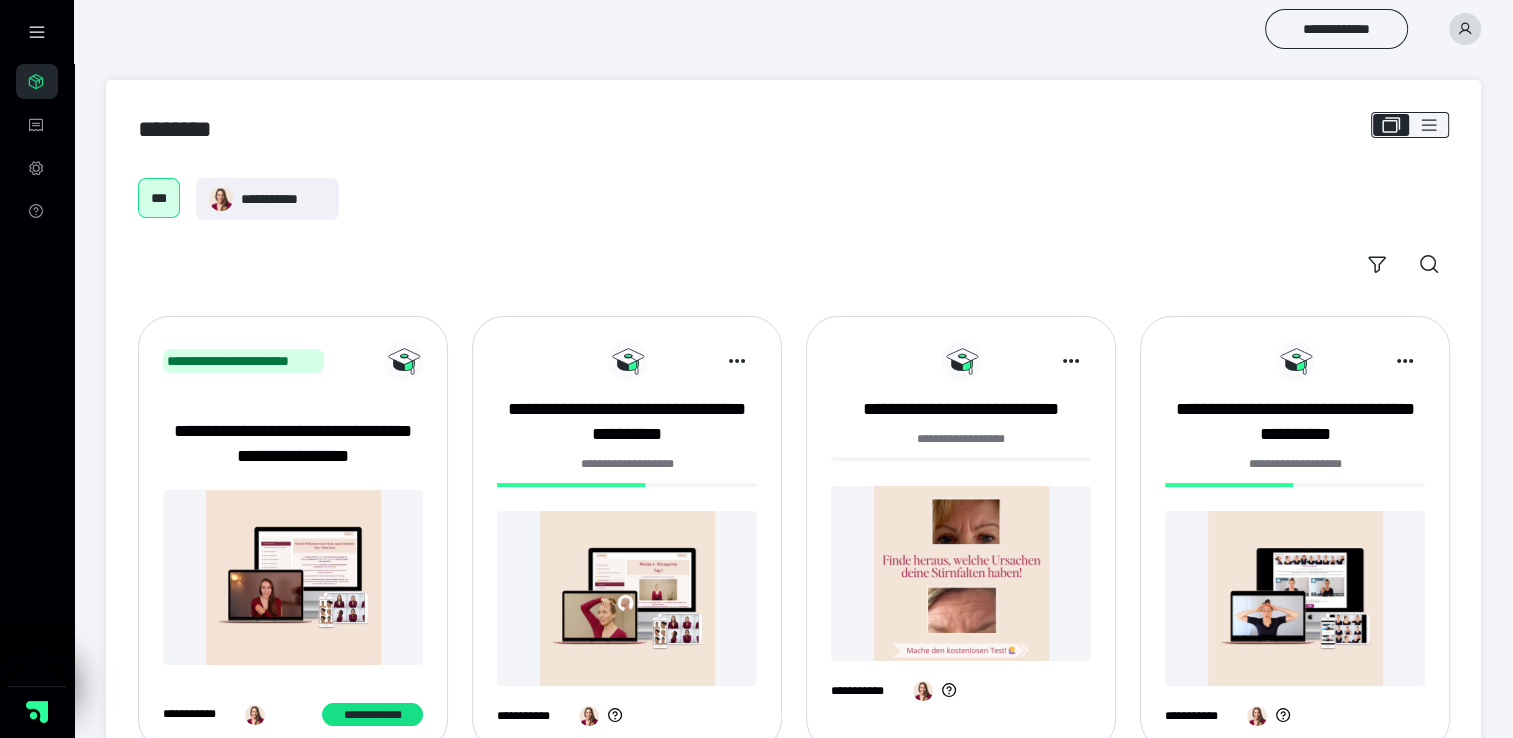 click at bounding box center (627, 598) 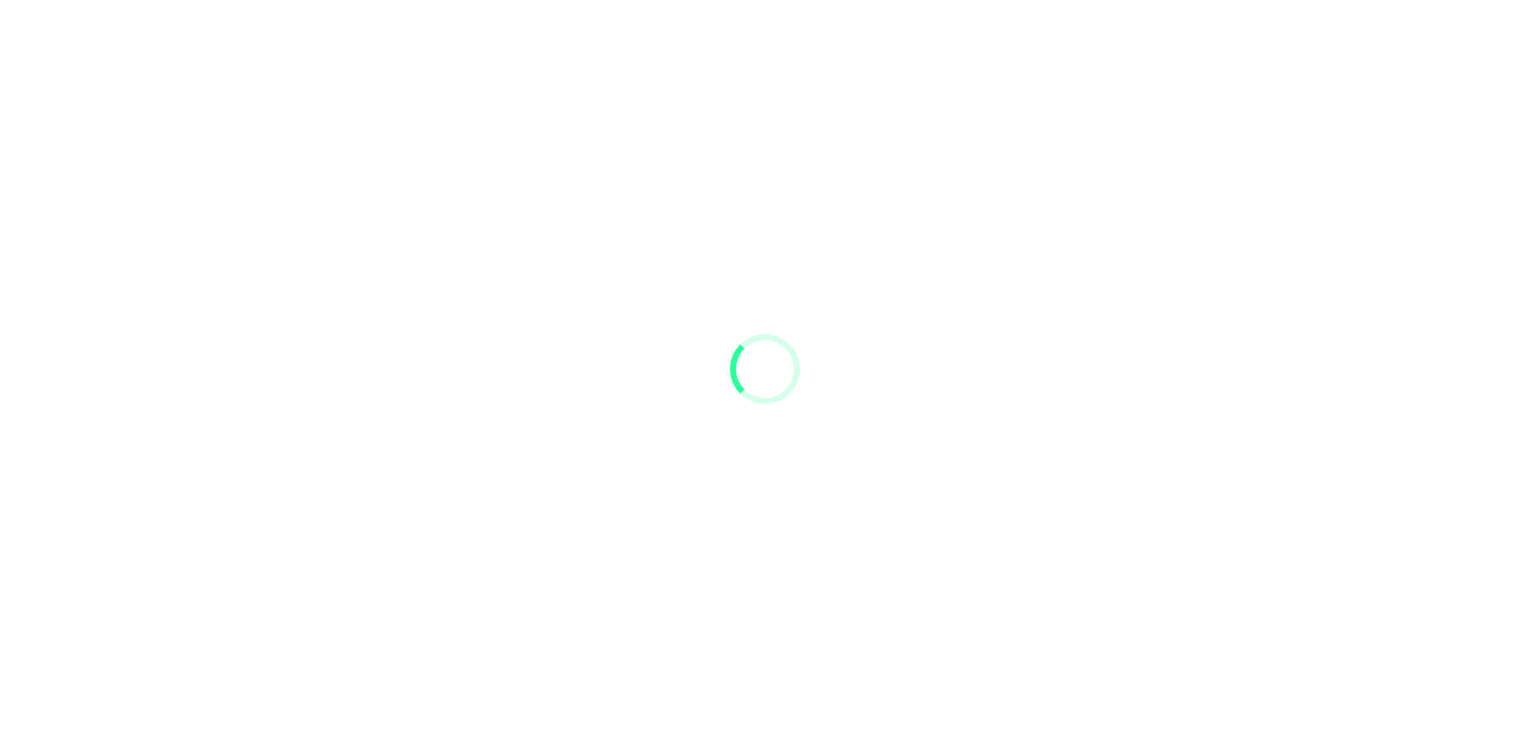 scroll, scrollTop: 0, scrollLeft: 0, axis: both 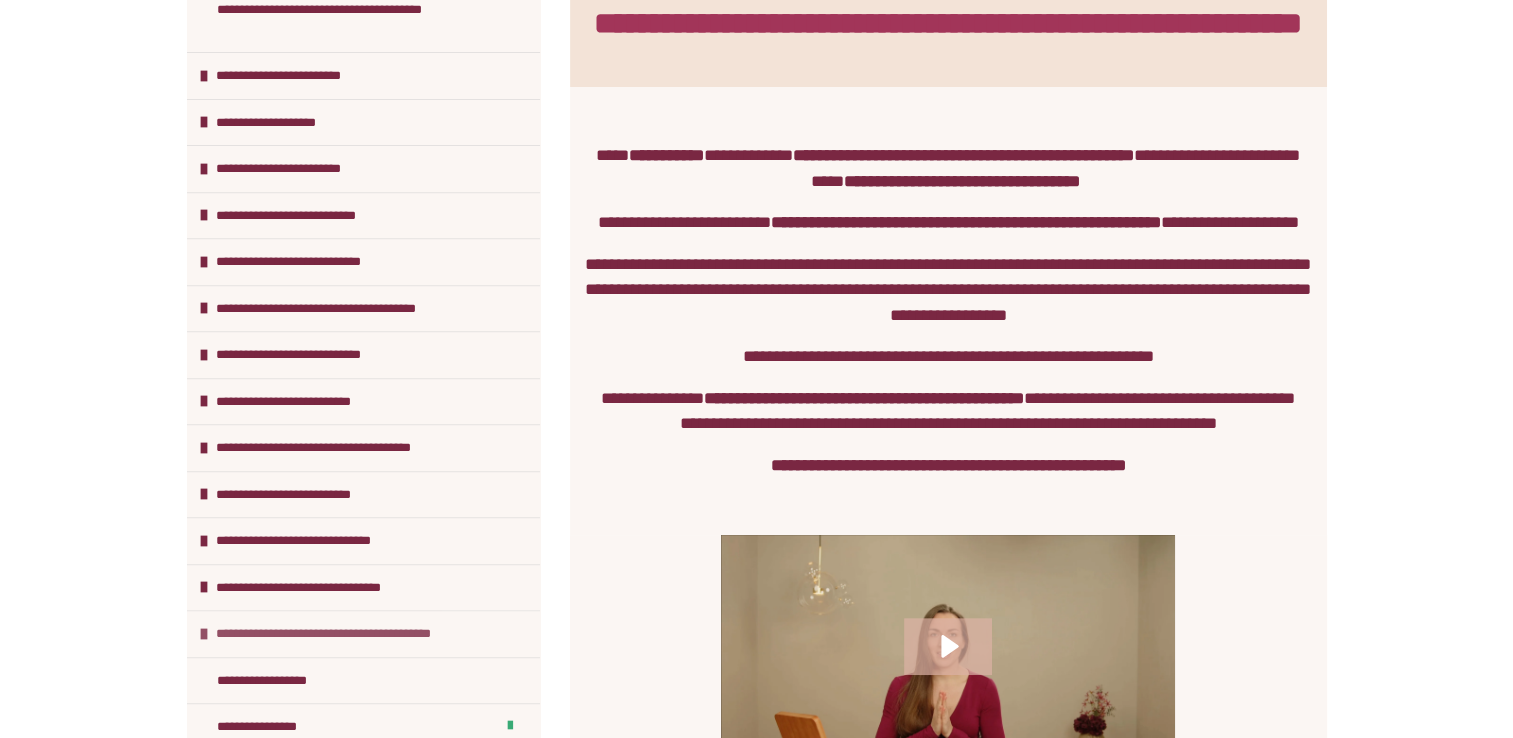 click on "**********" at bounding box center [341, 634] 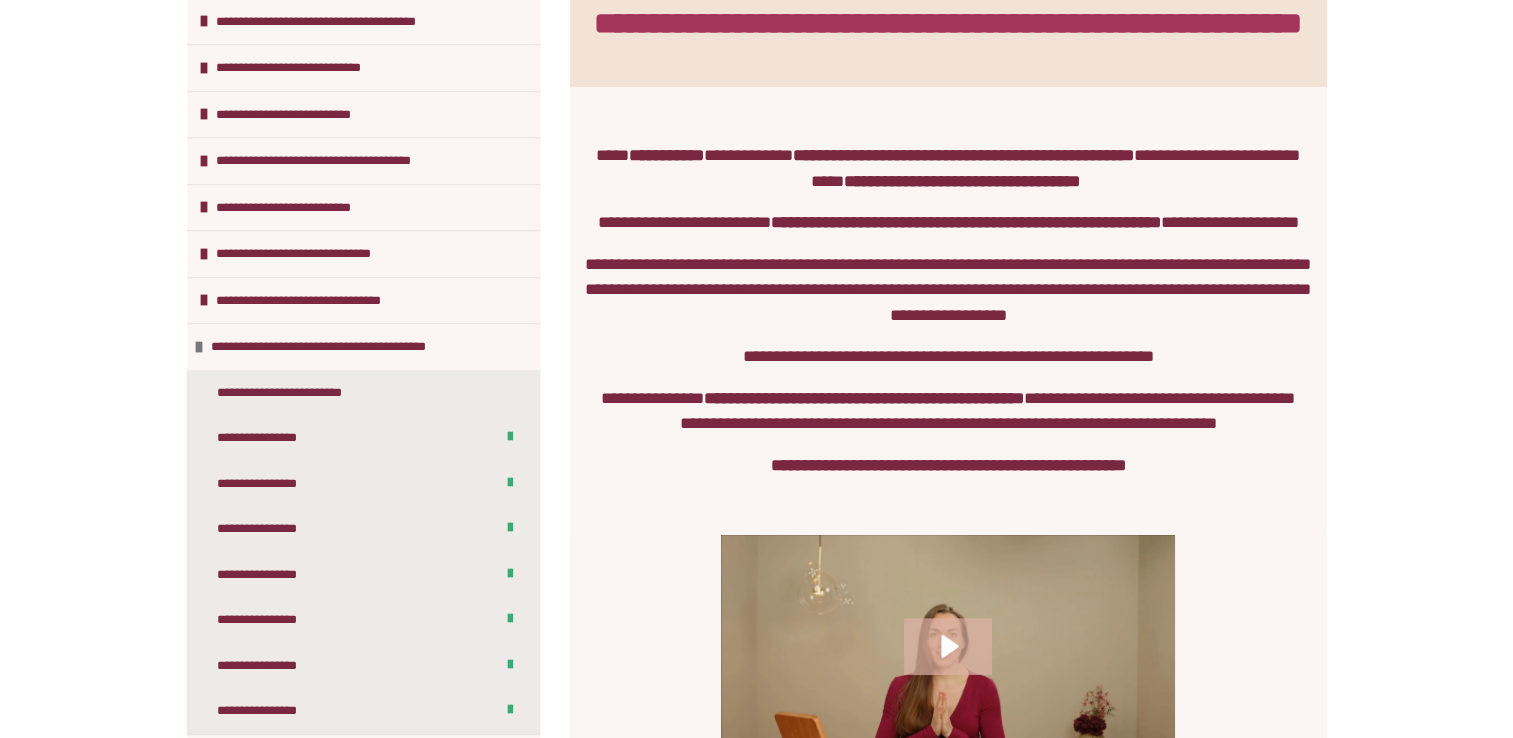 scroll, scrollTop: 1087, scrollLeft: 0, axis: vertical 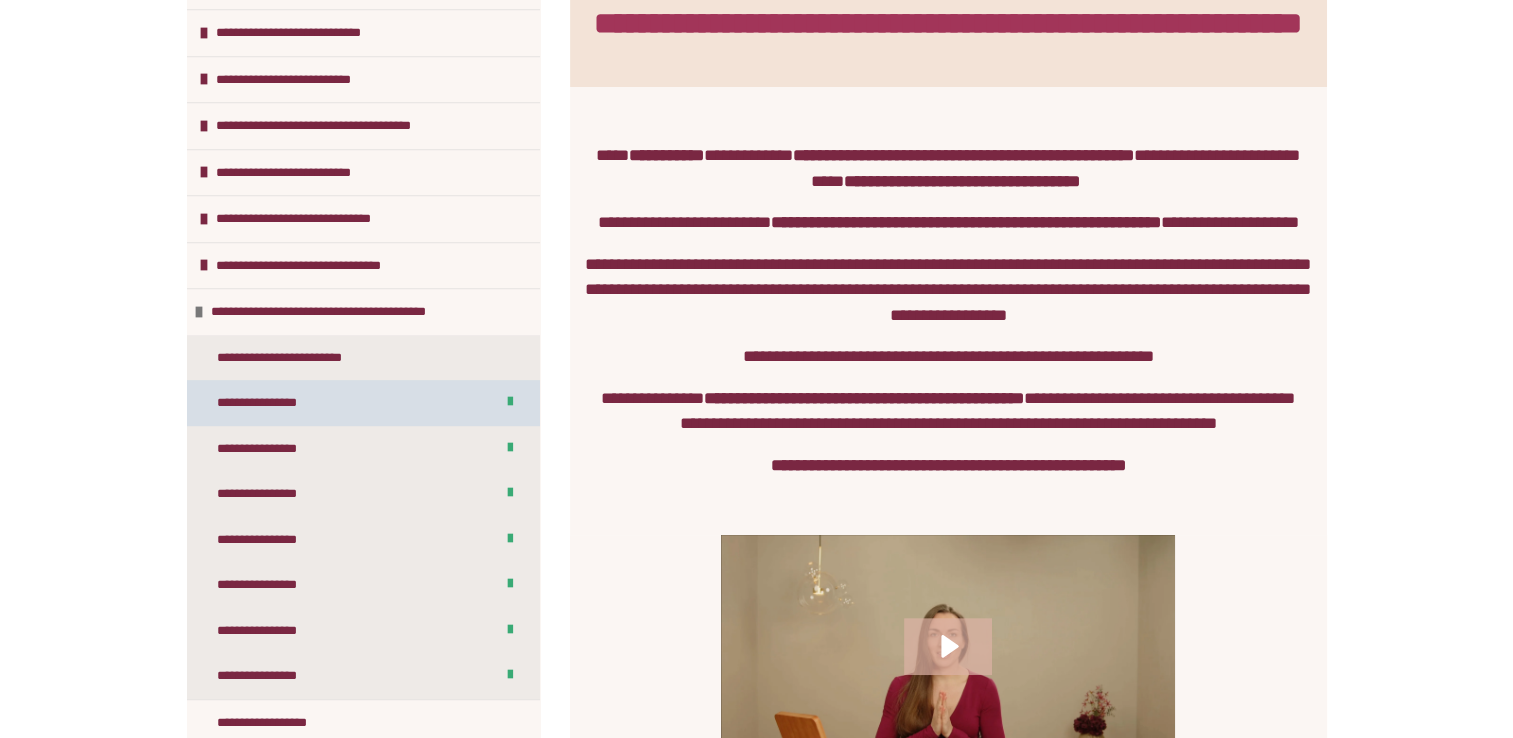 click on "**********" at bounding box center [363, 403] 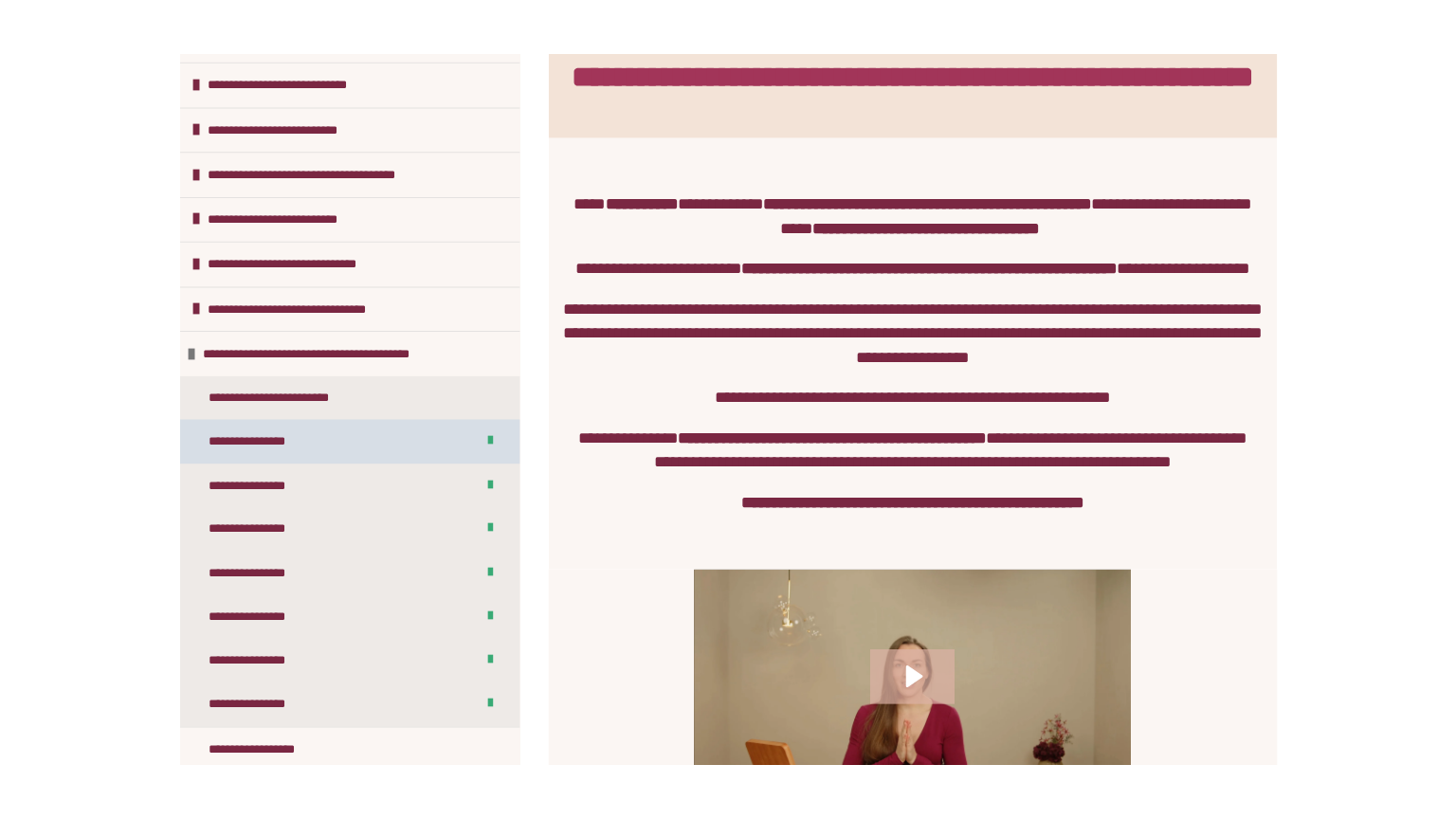 scroll, scrollTop: 292, scrollLeft: 0, axis: vertical 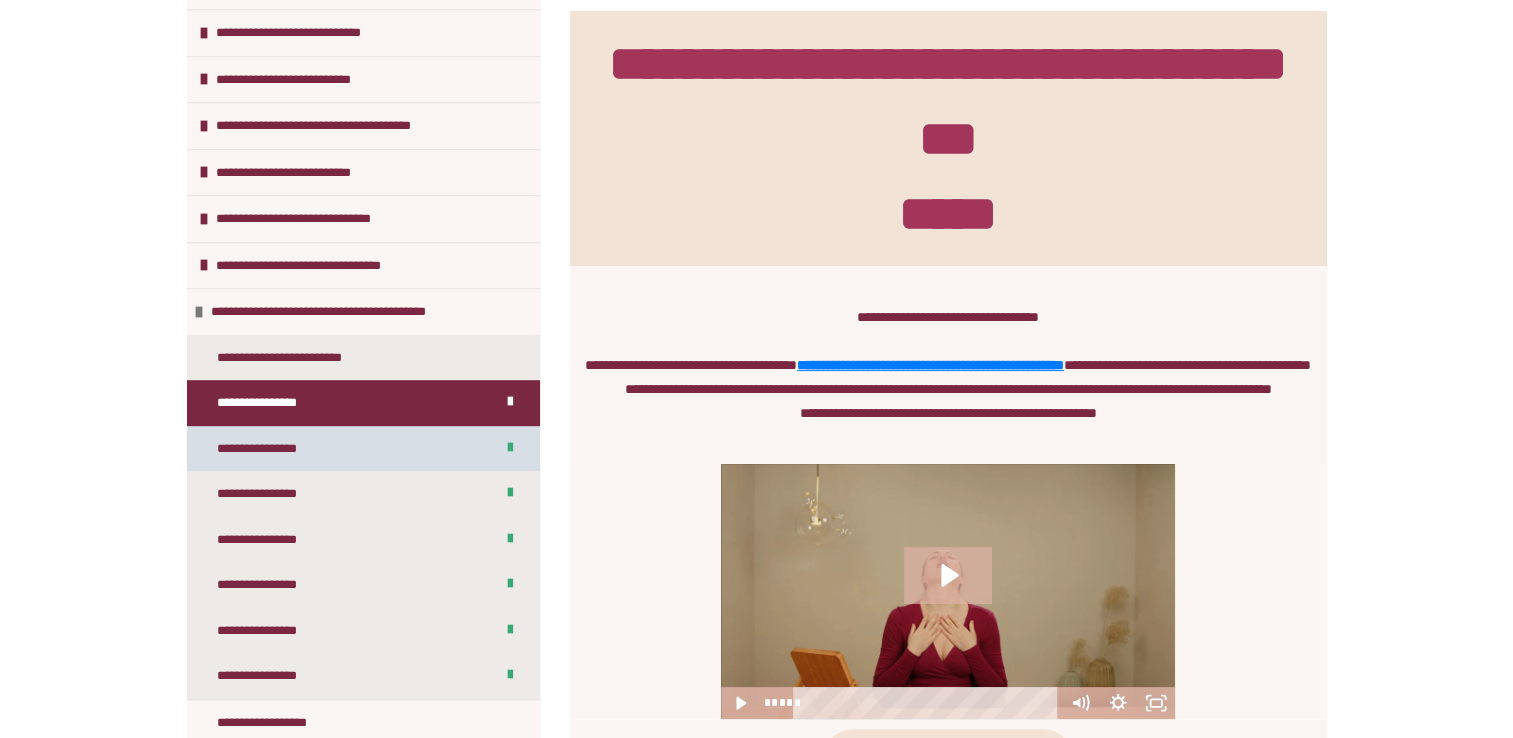 click on "**********" at bounding box center [268, 449] 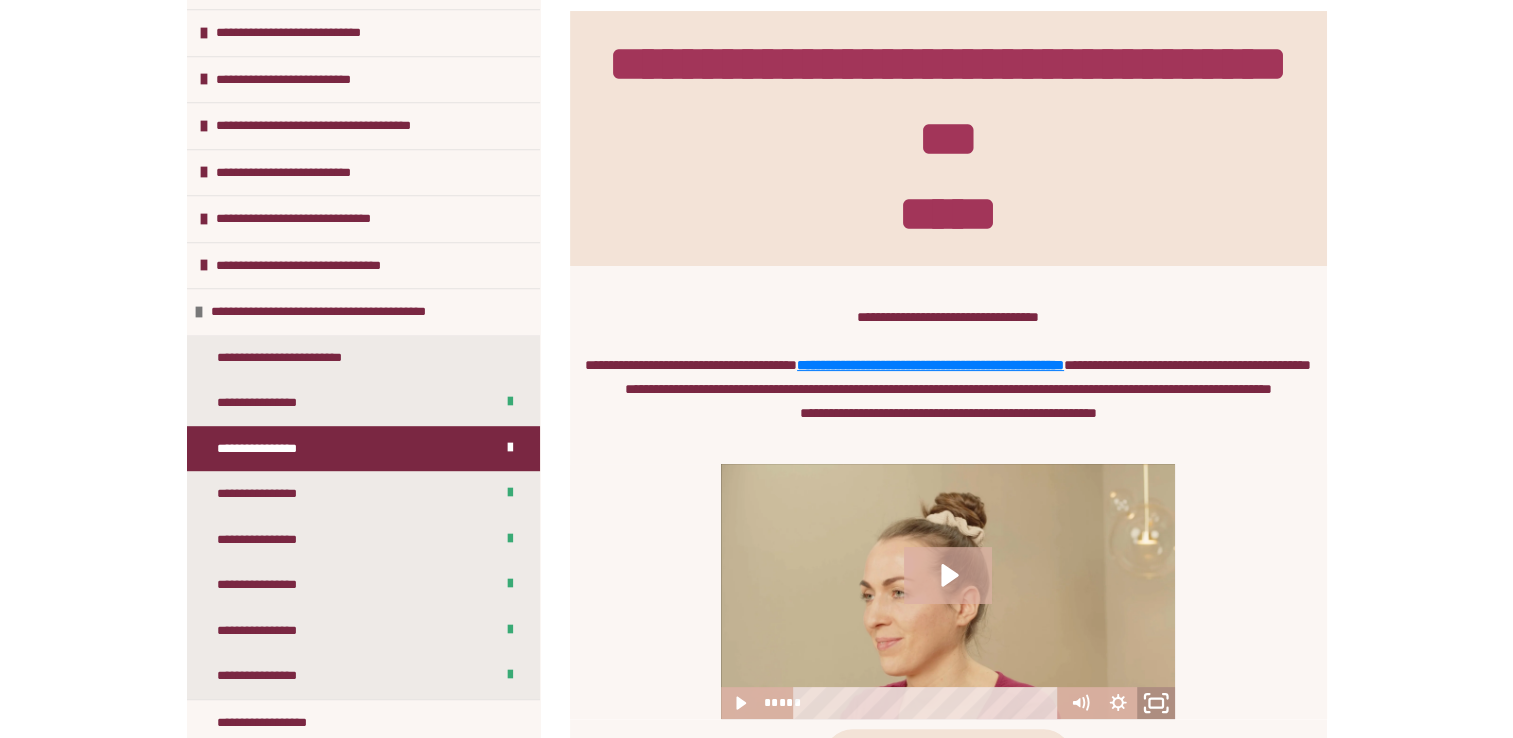 click 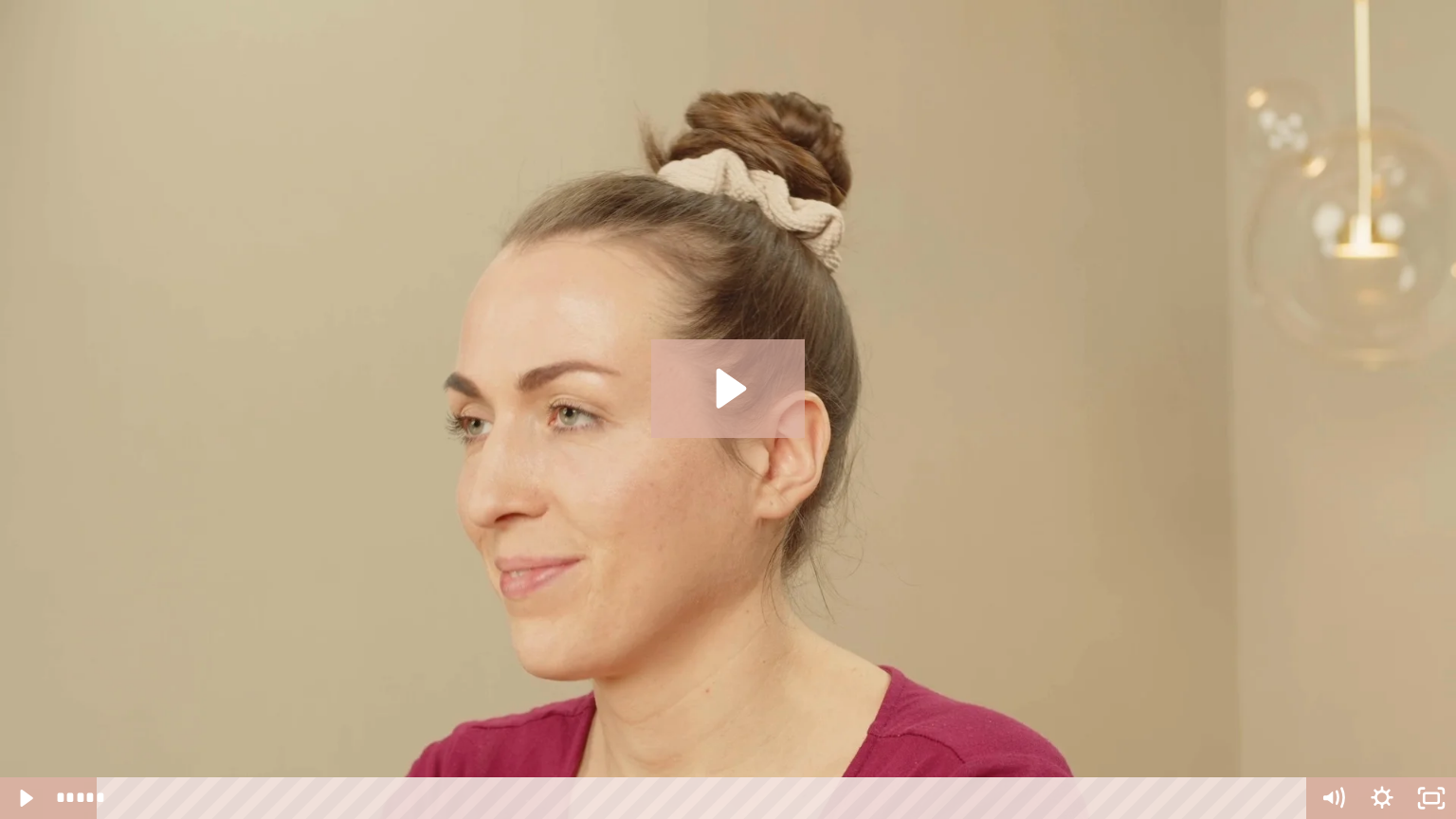 click at bounding box center [728, 410] 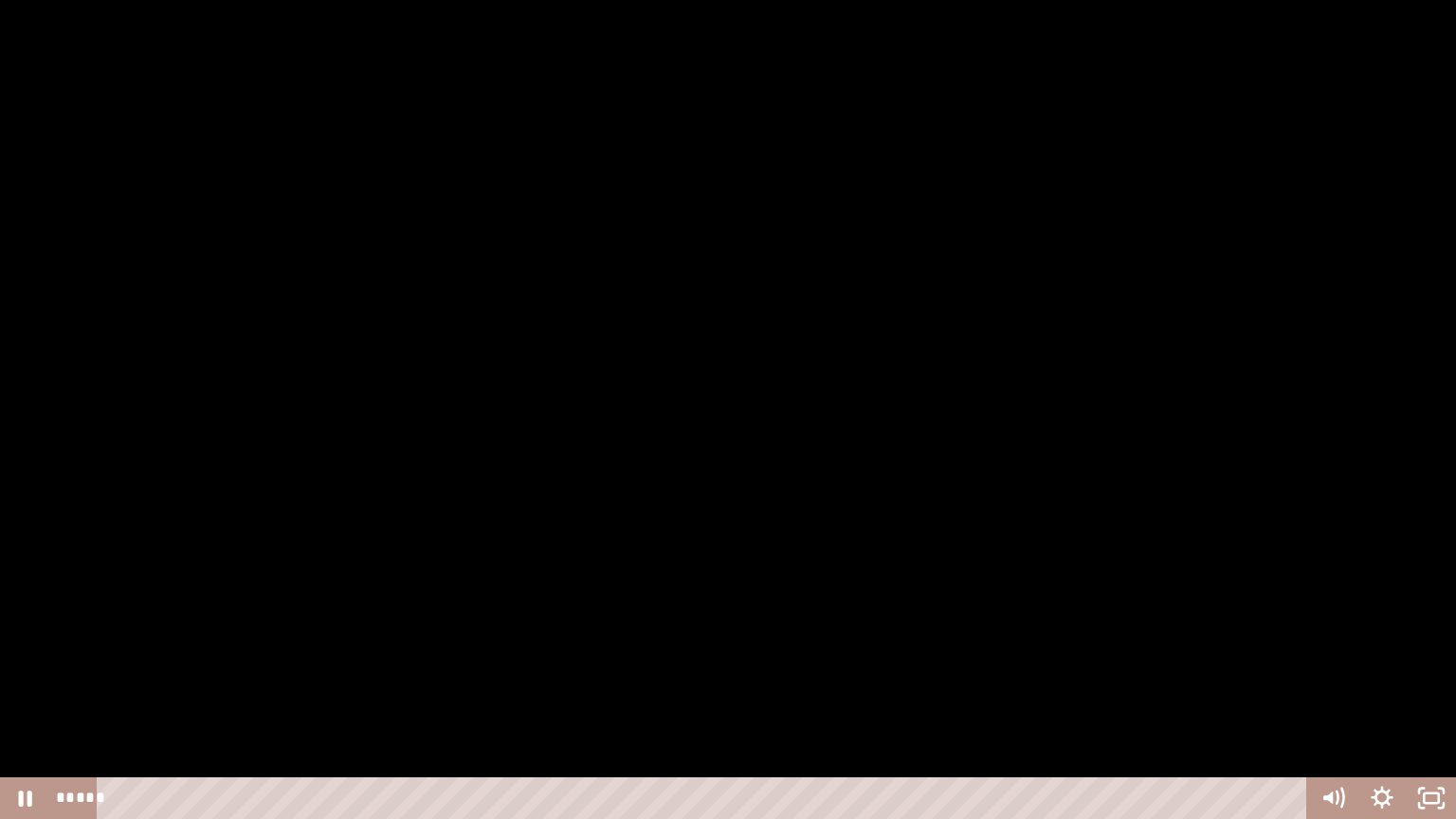 click at bounding box center [728, 410] 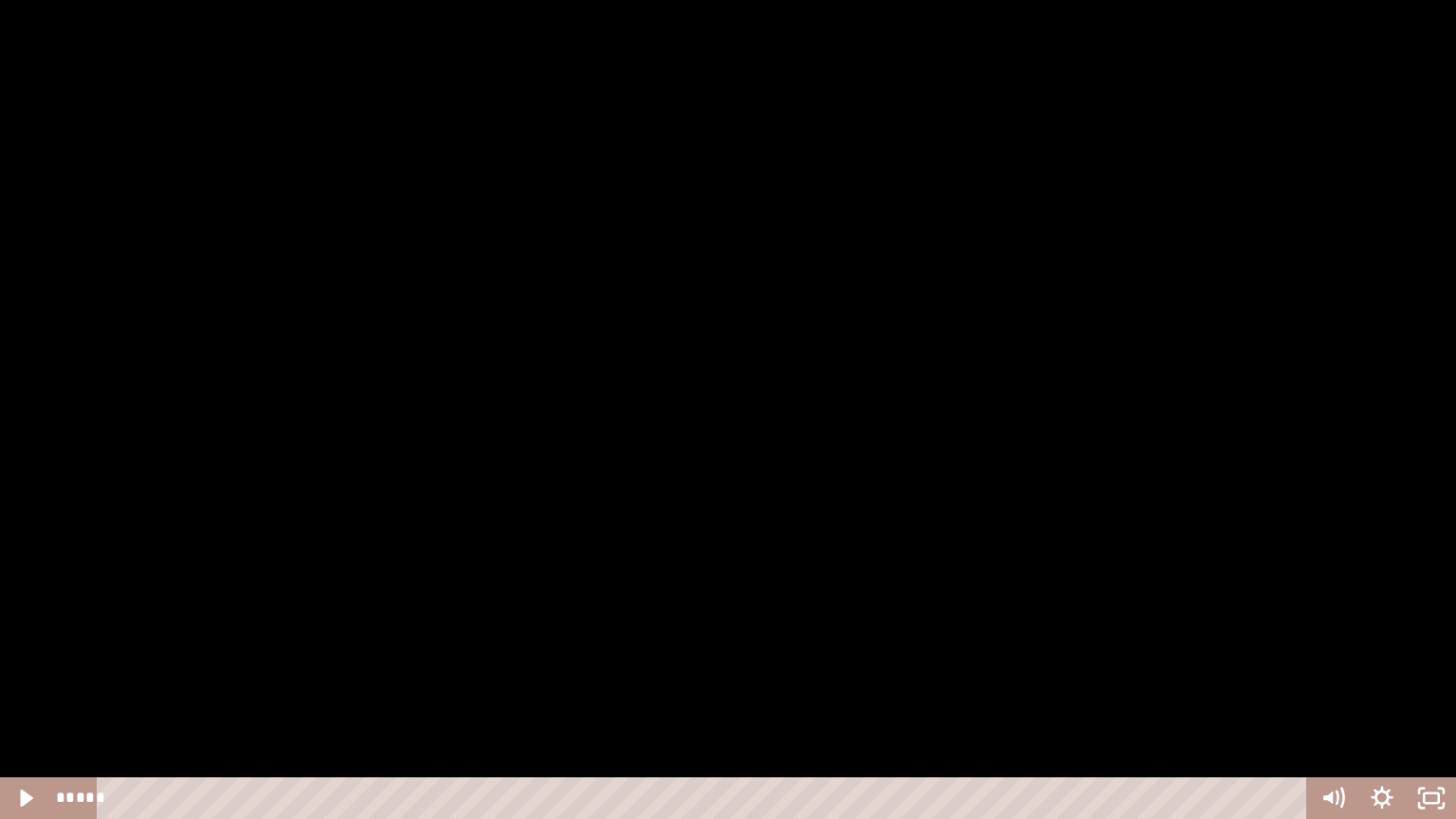 click at bounding box center (728, 410) 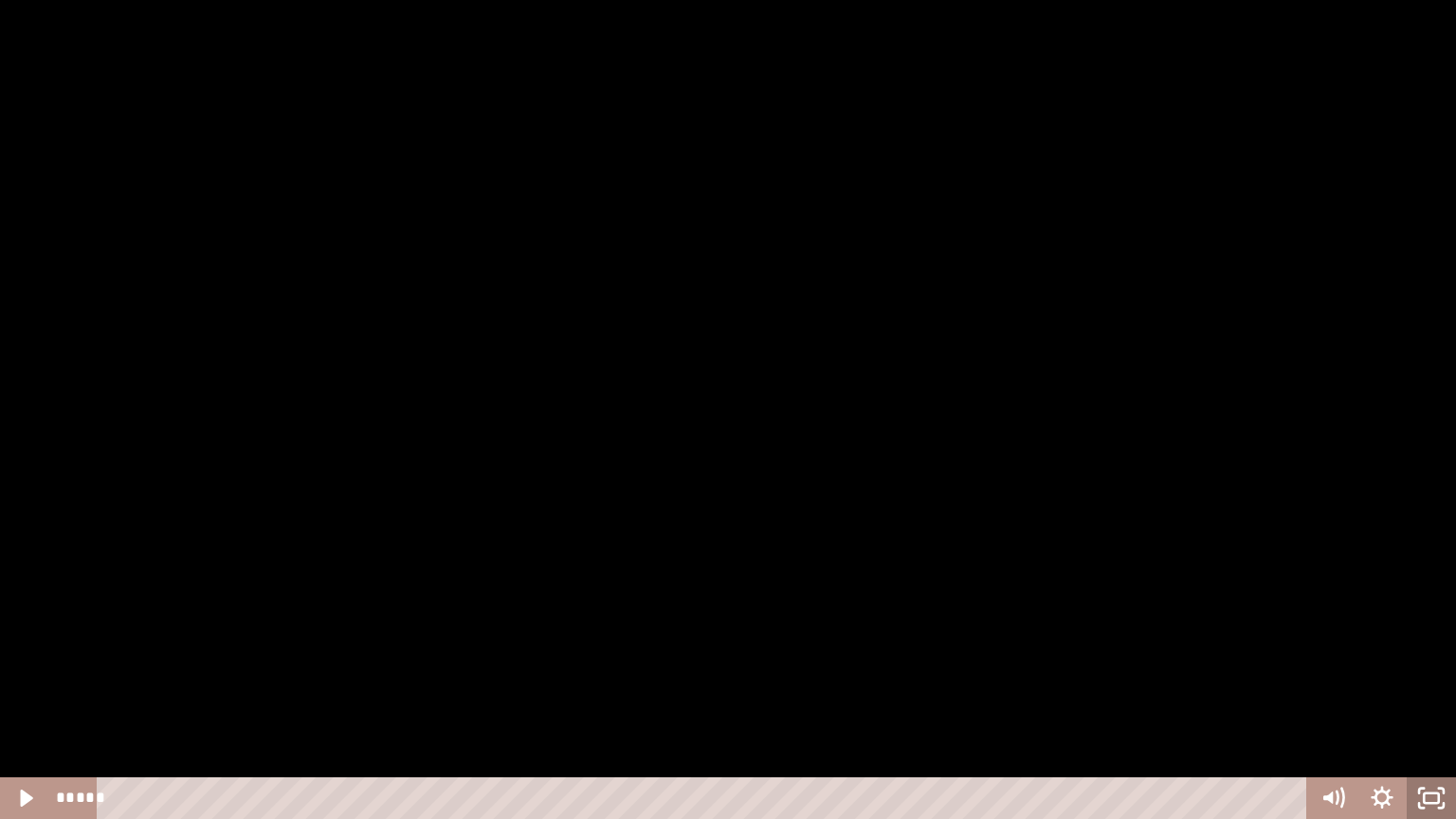 click 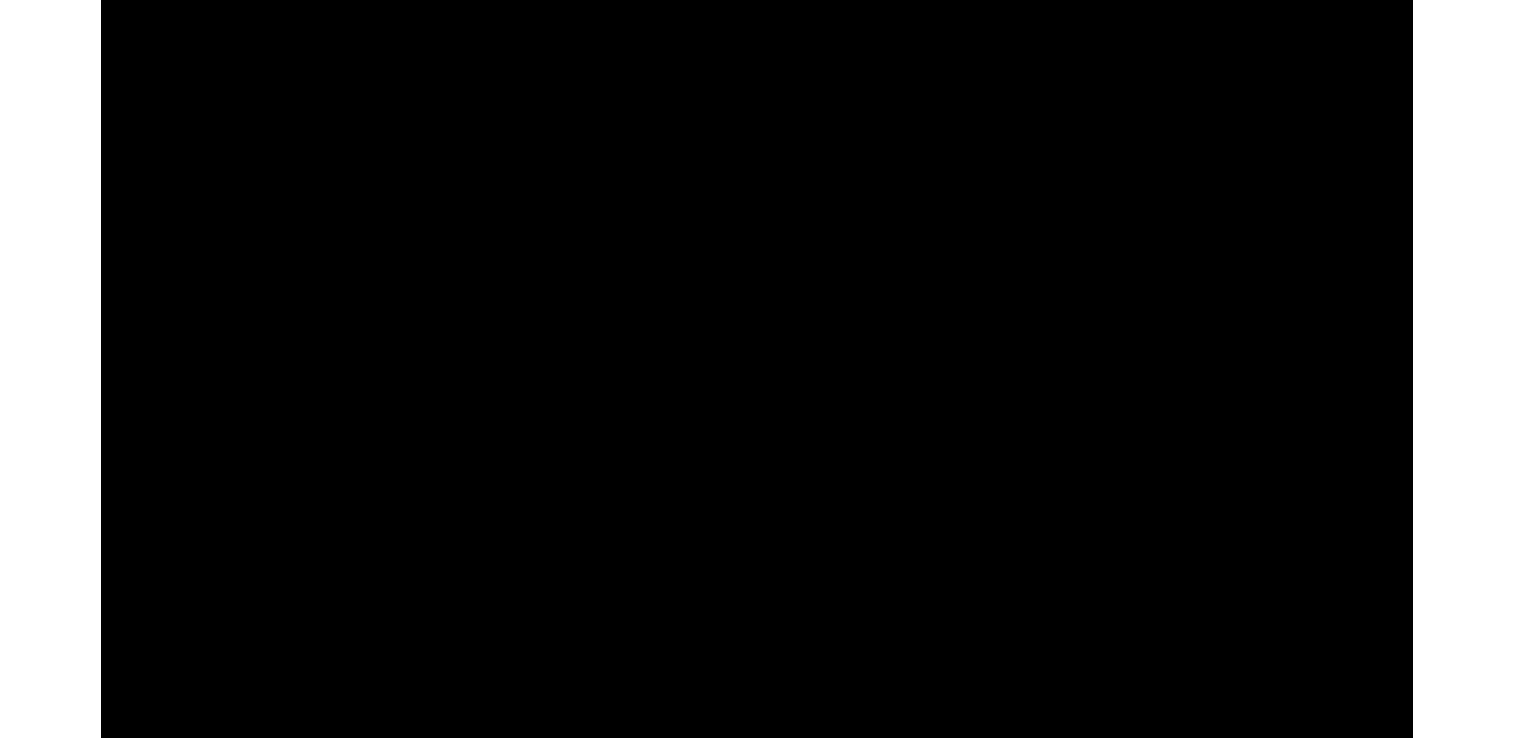 scroll, scrollTop: 1087, scrollLeft: 0, axis: vertical 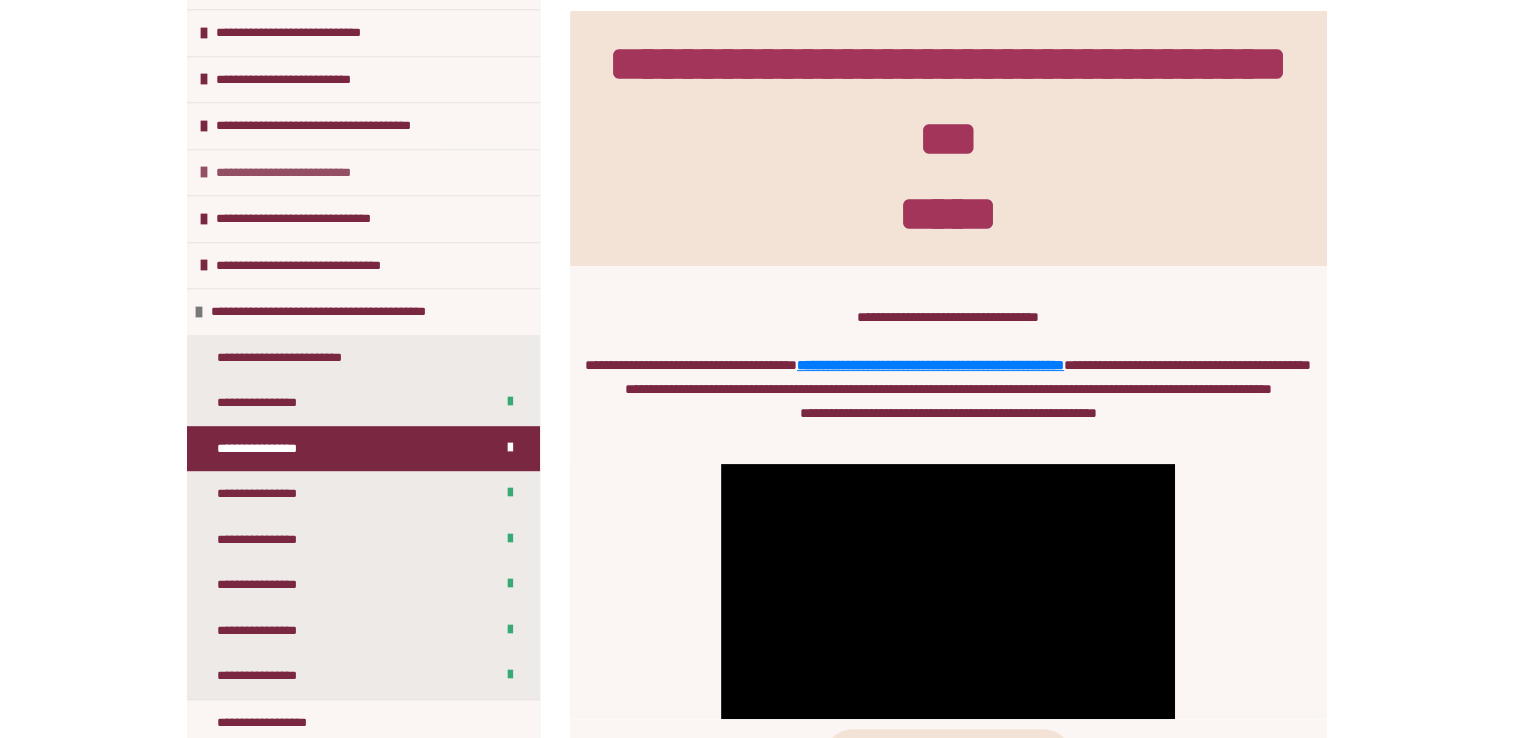 click on "**********" at bounding box center (304, 173) 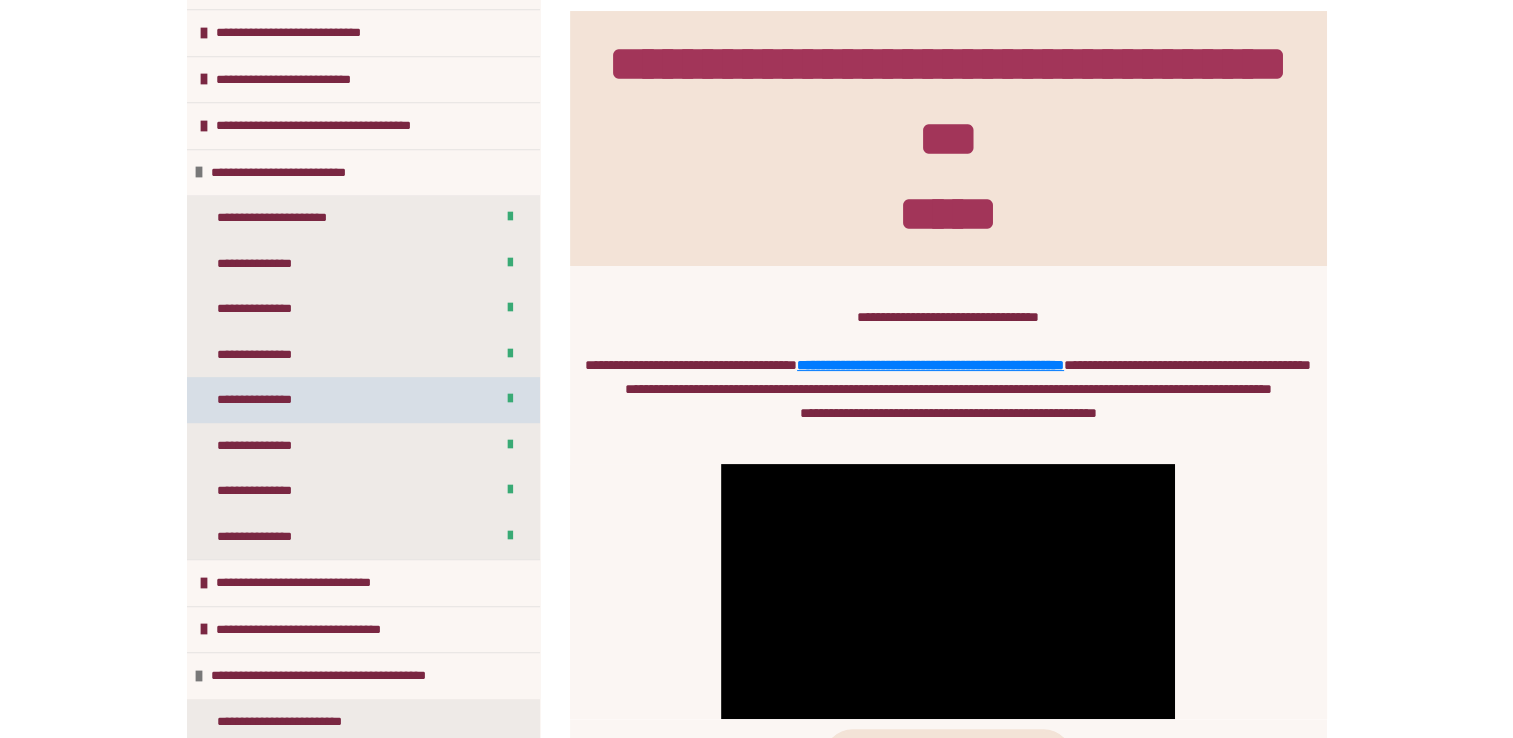 click on "**********" at bounding box center (363, 400) 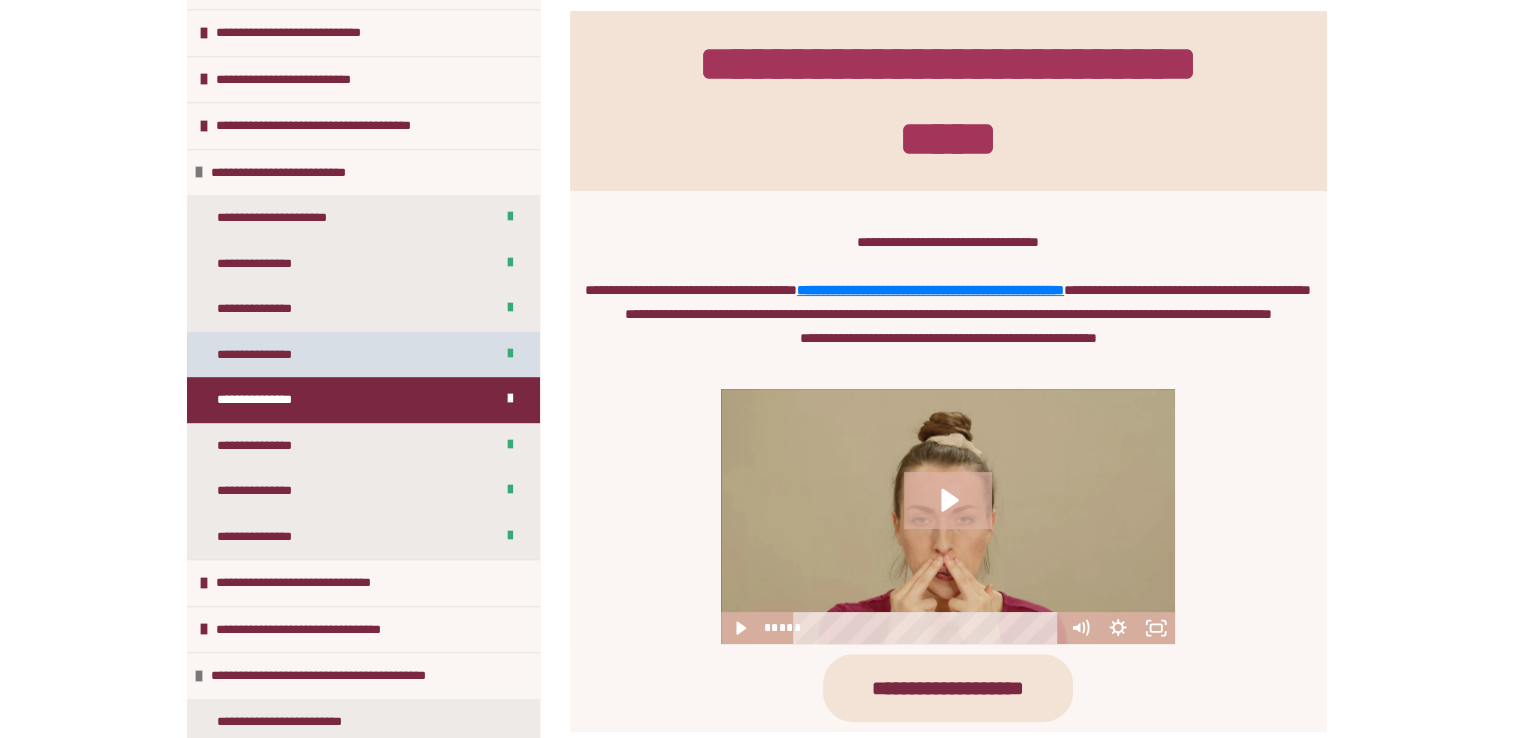 click on "**********" at bounding box center (363, 355) 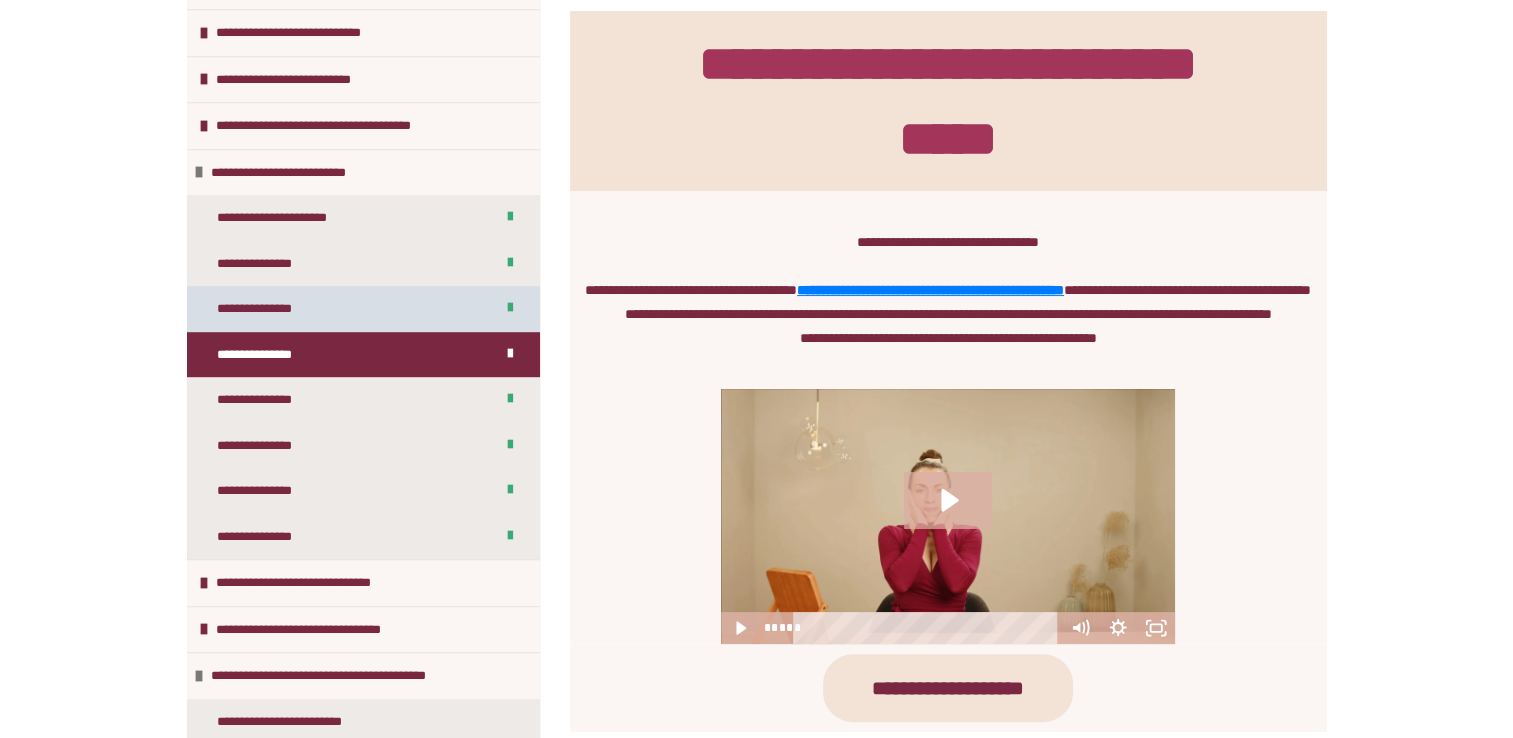 click on "**********" at bounding box center [363, 309] 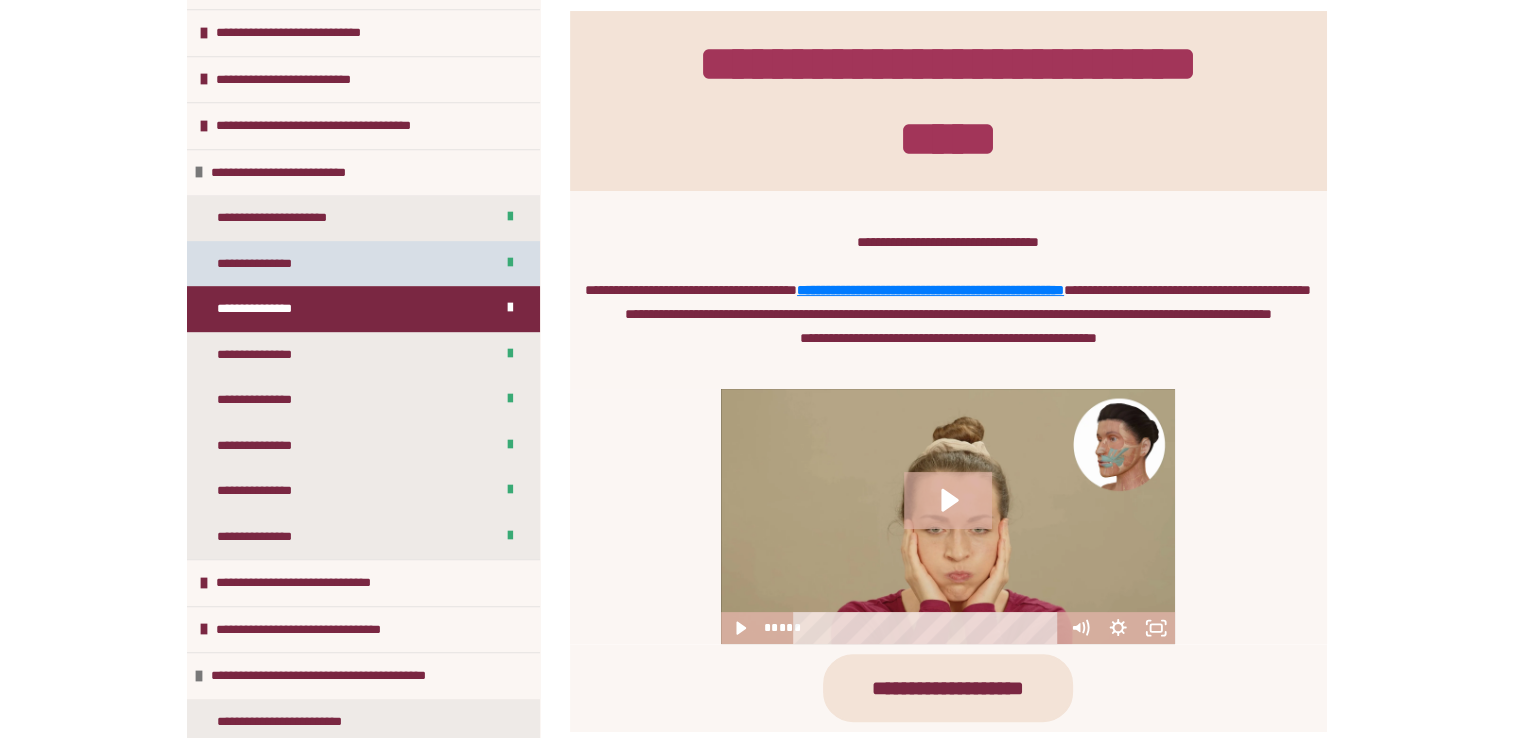 click on "**********" at bounding box center (264, 264) 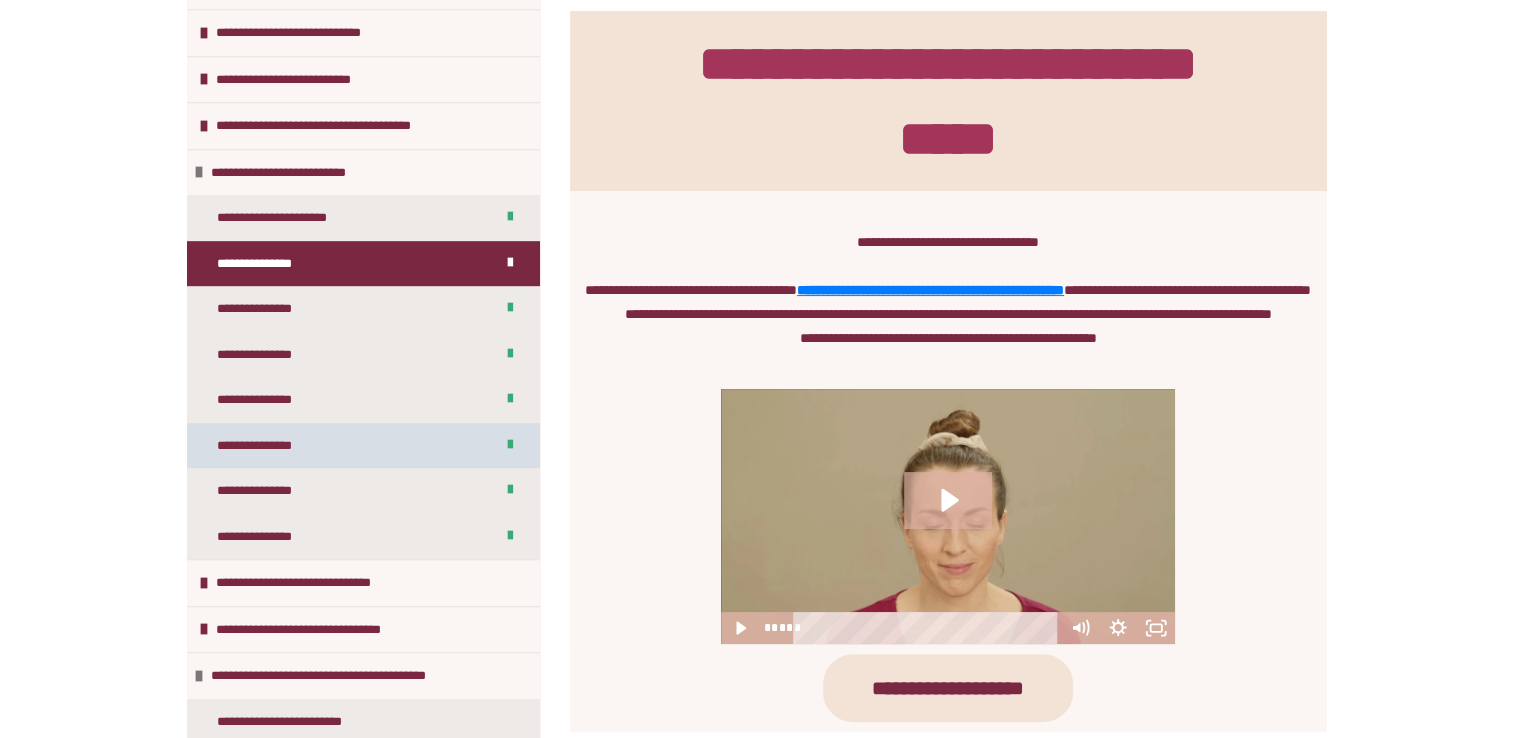 click on "**********" at bounding box center [363, 446] 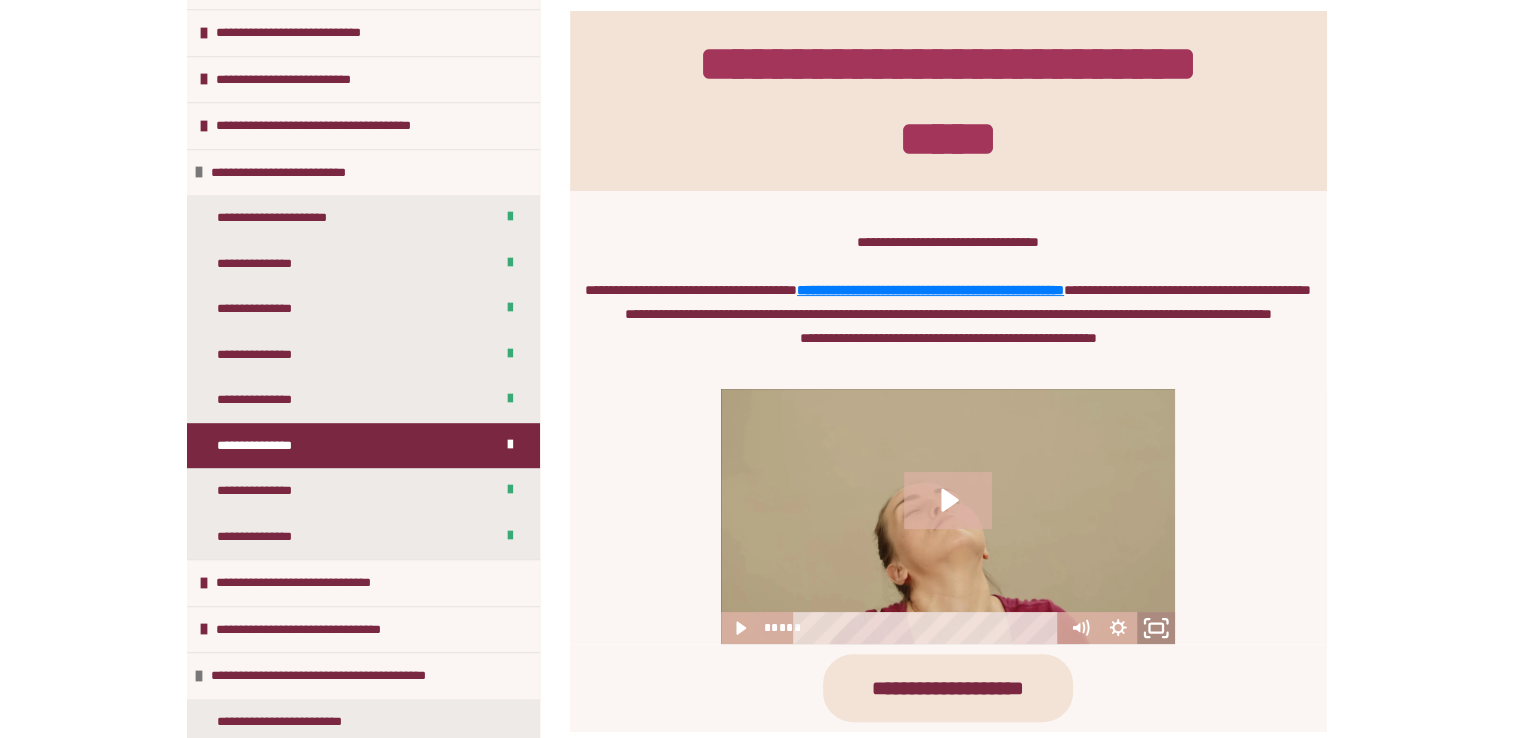 click 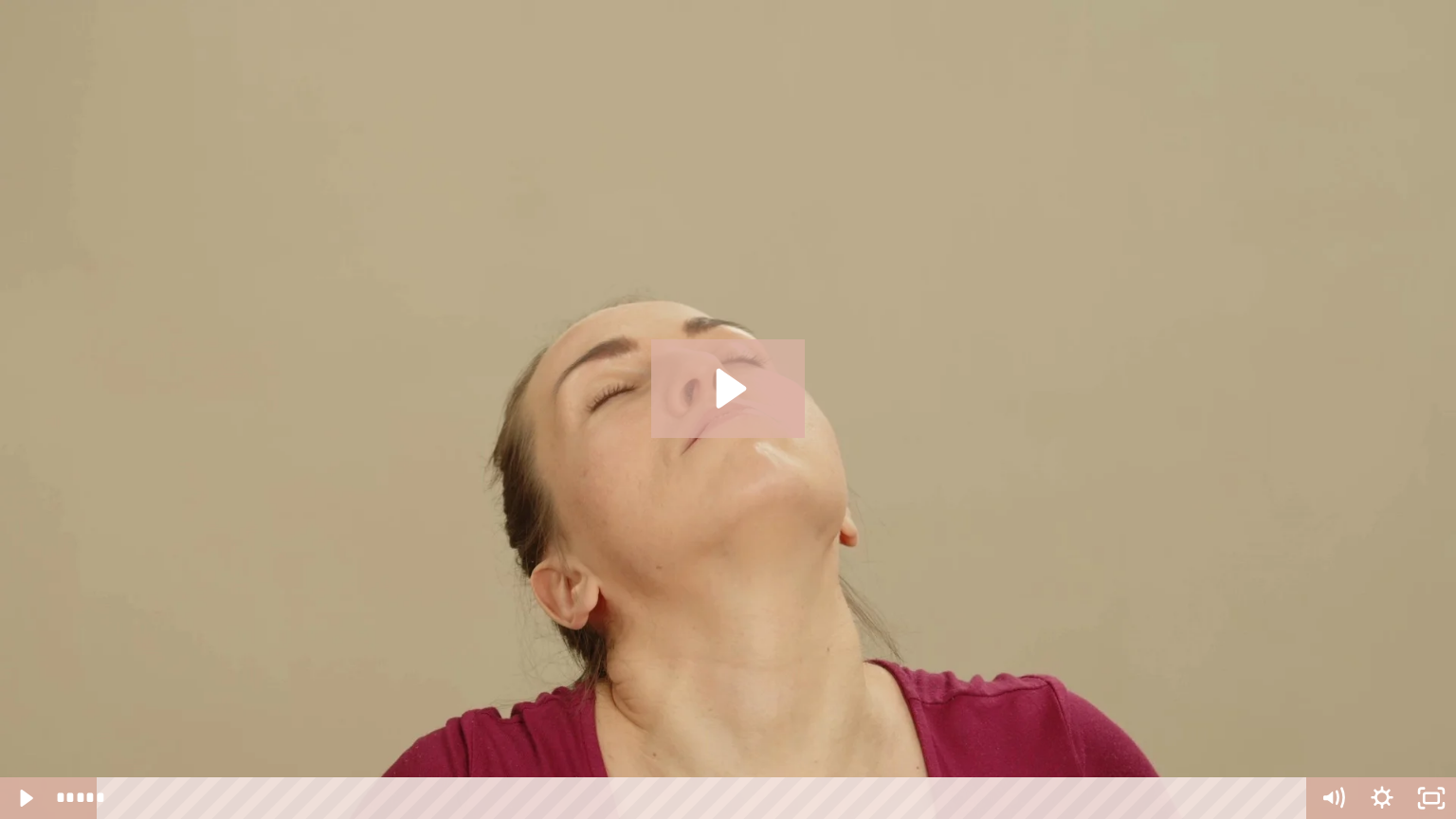 click at bounding box center [728, 410] 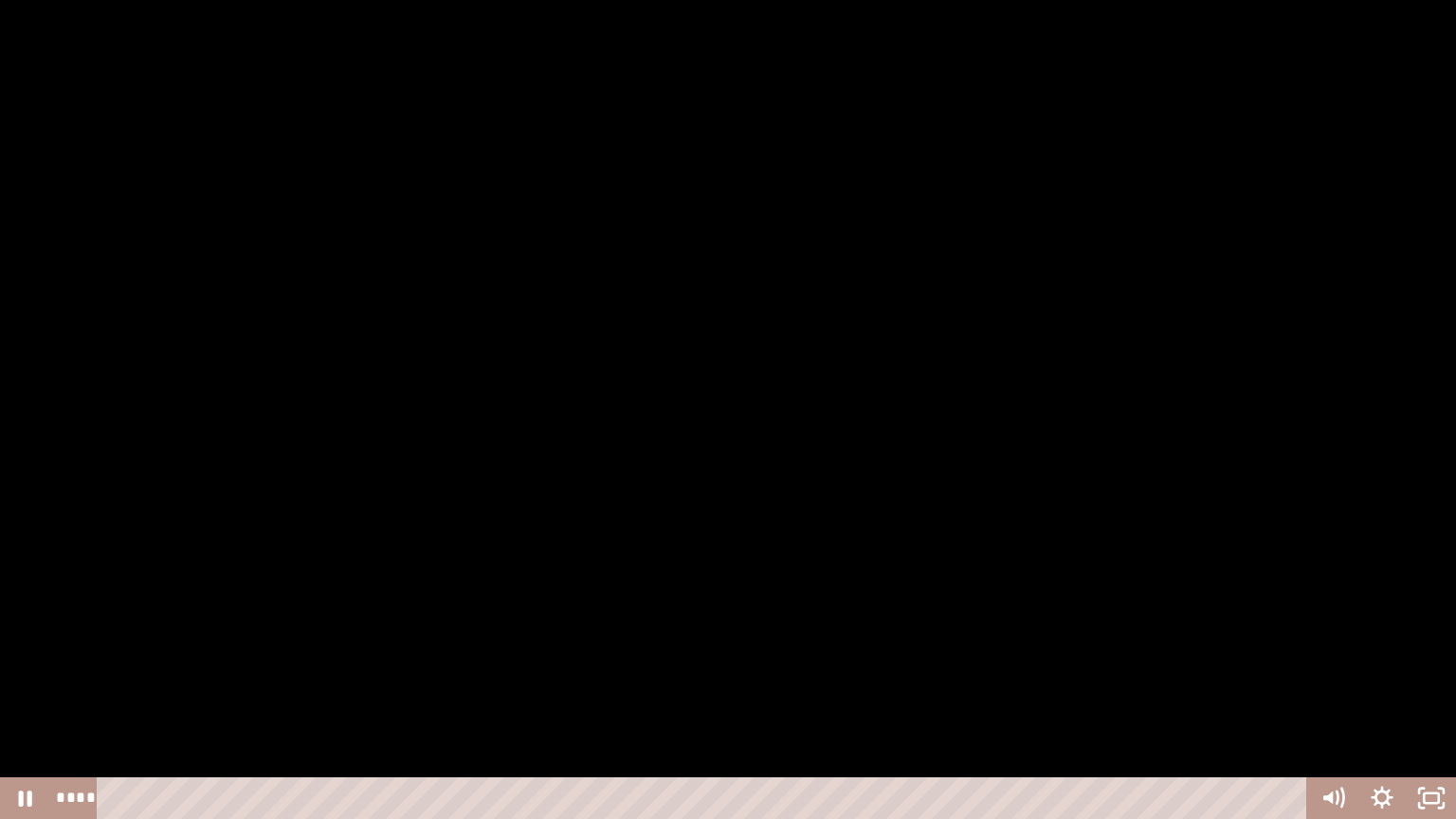 click at bounding box center (728, 410) 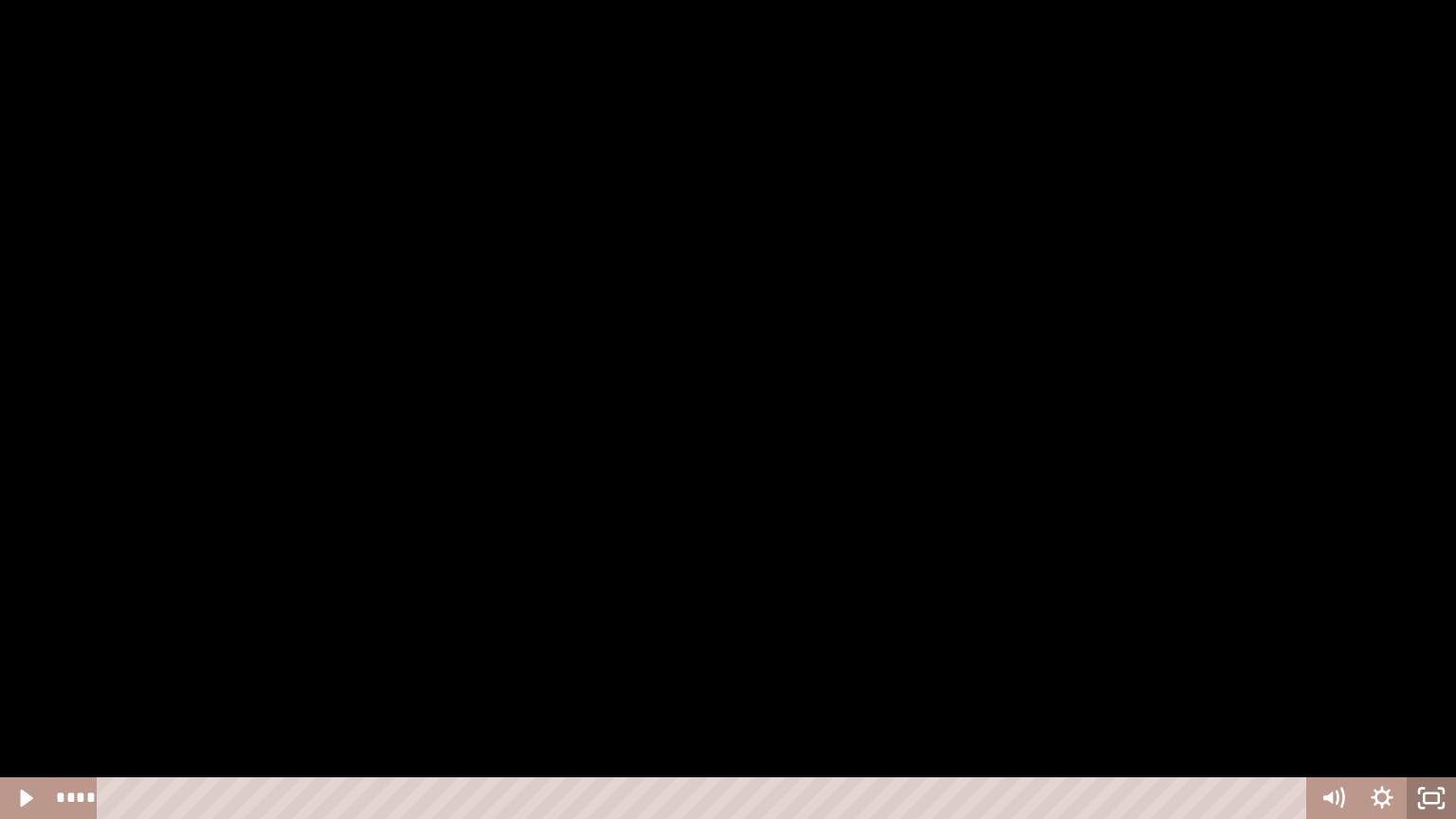 click 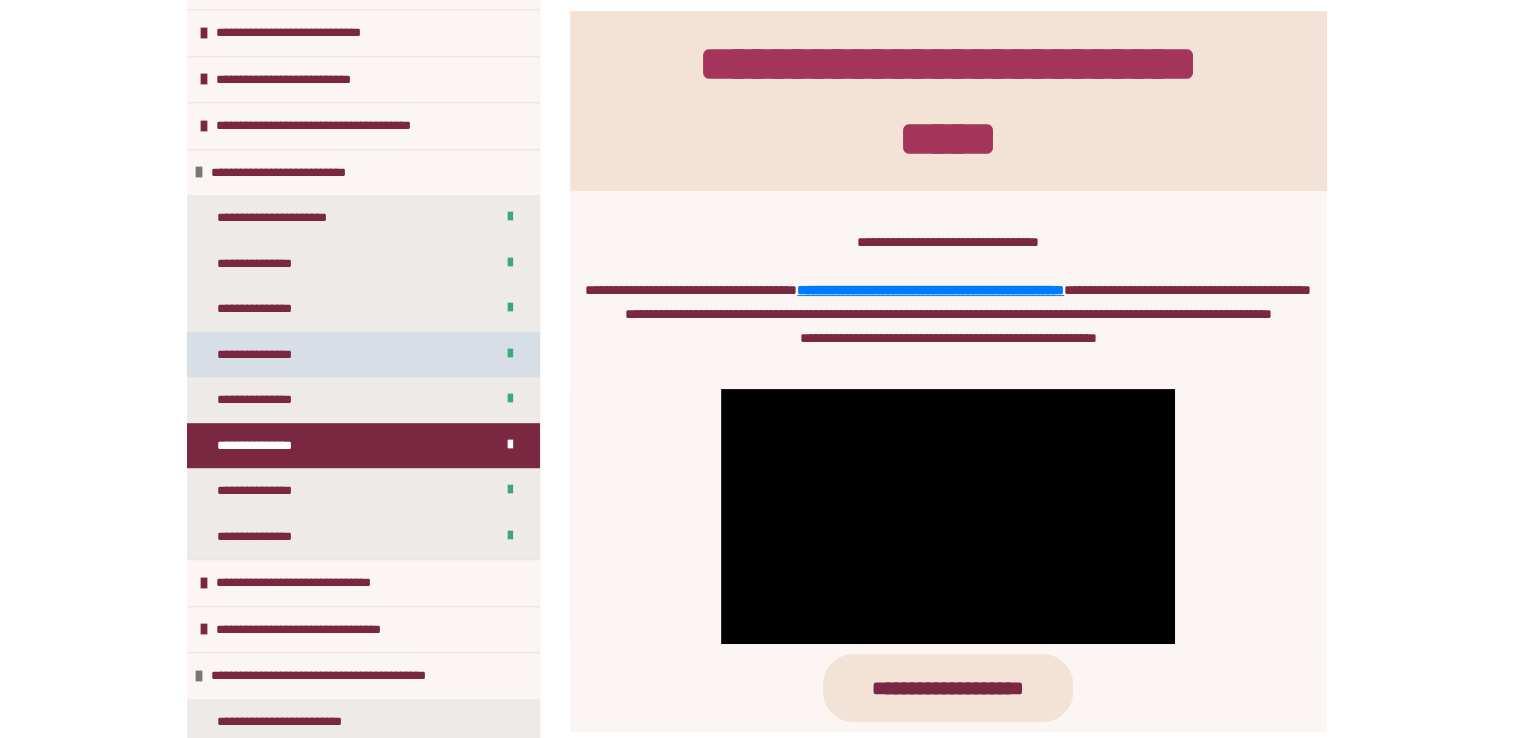 click on "**********" at bounding box center [363, 355] 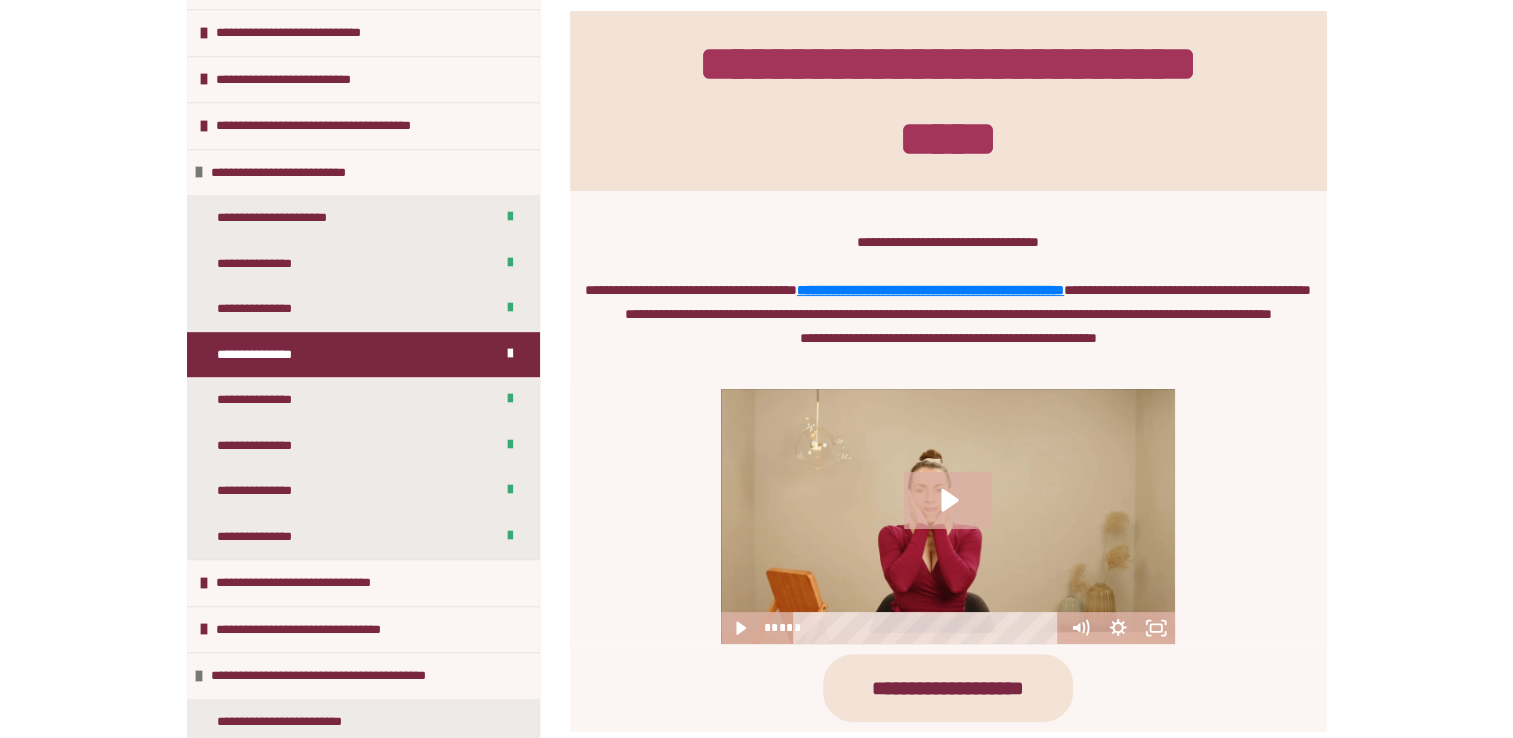 click at bounding box center [948, 516] 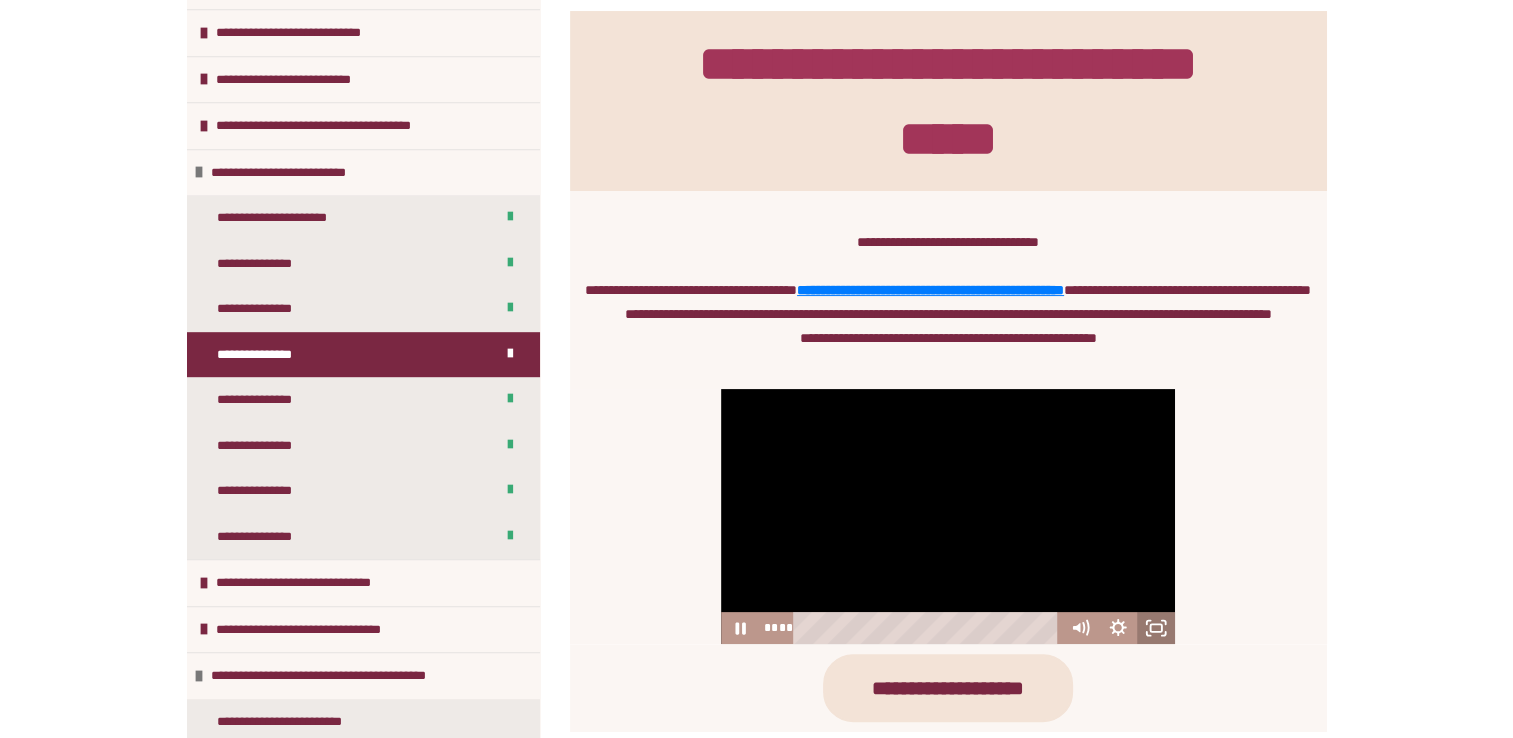 click 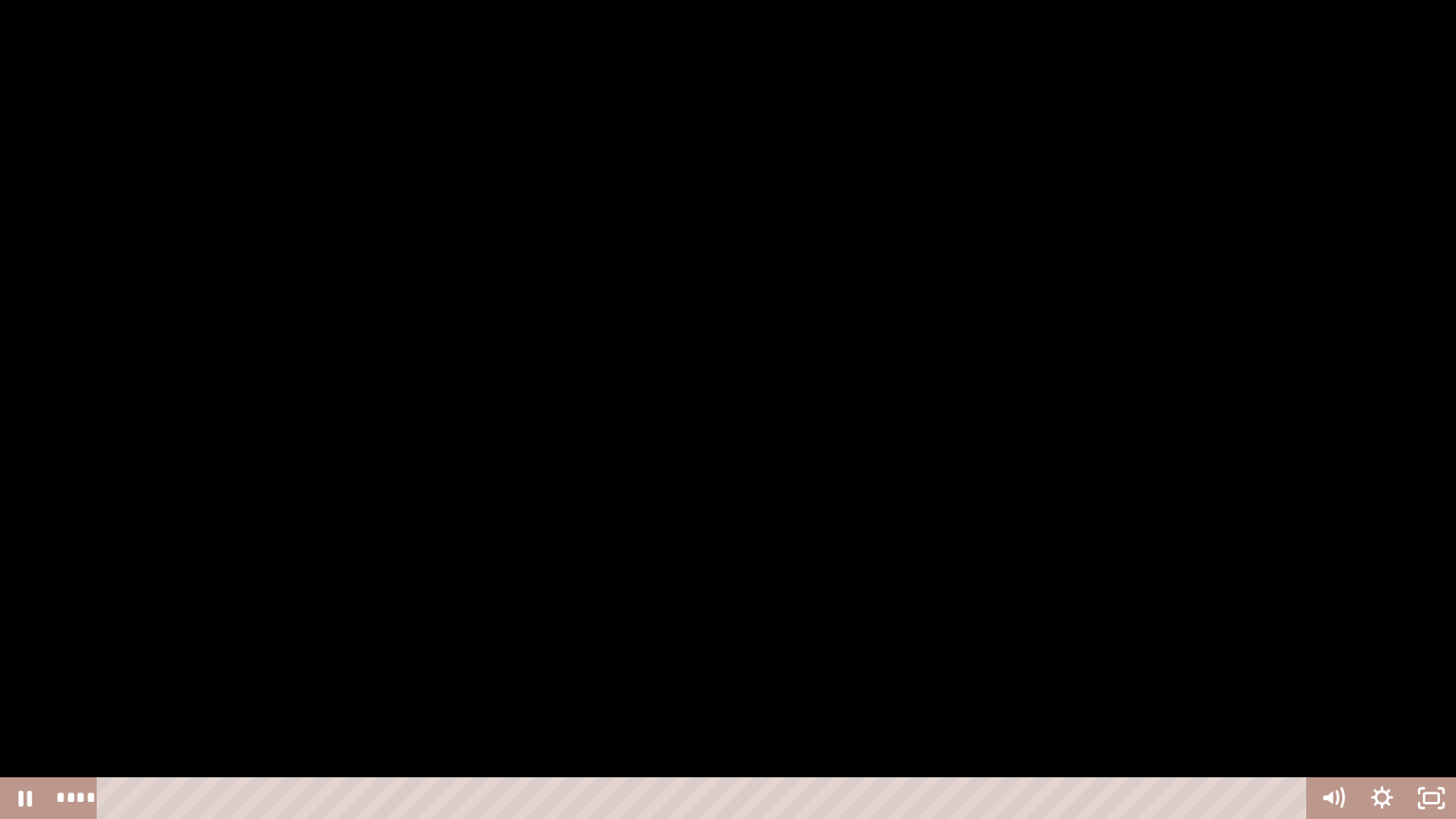 click at bounding box center (728, 410) 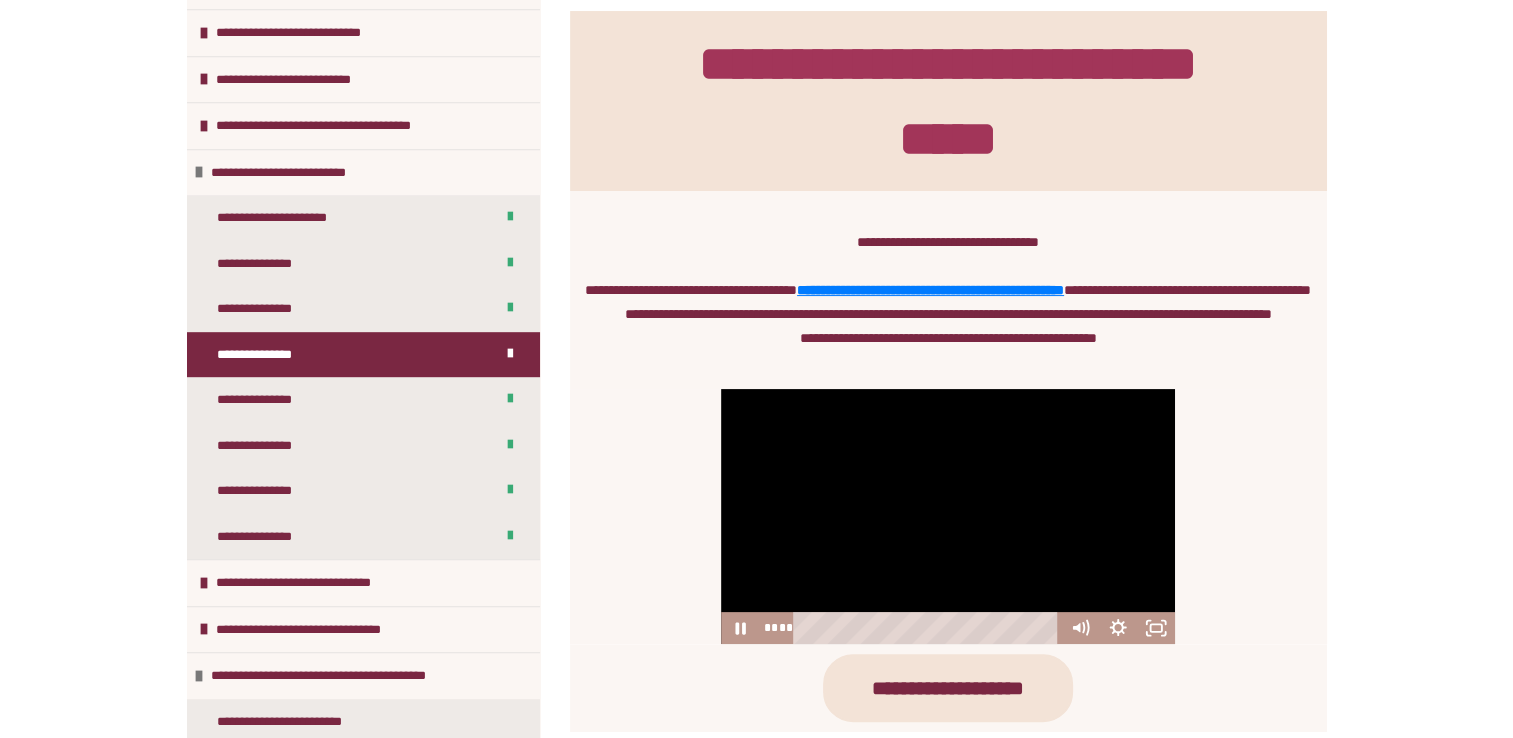 click at bounding box center [948, 516] 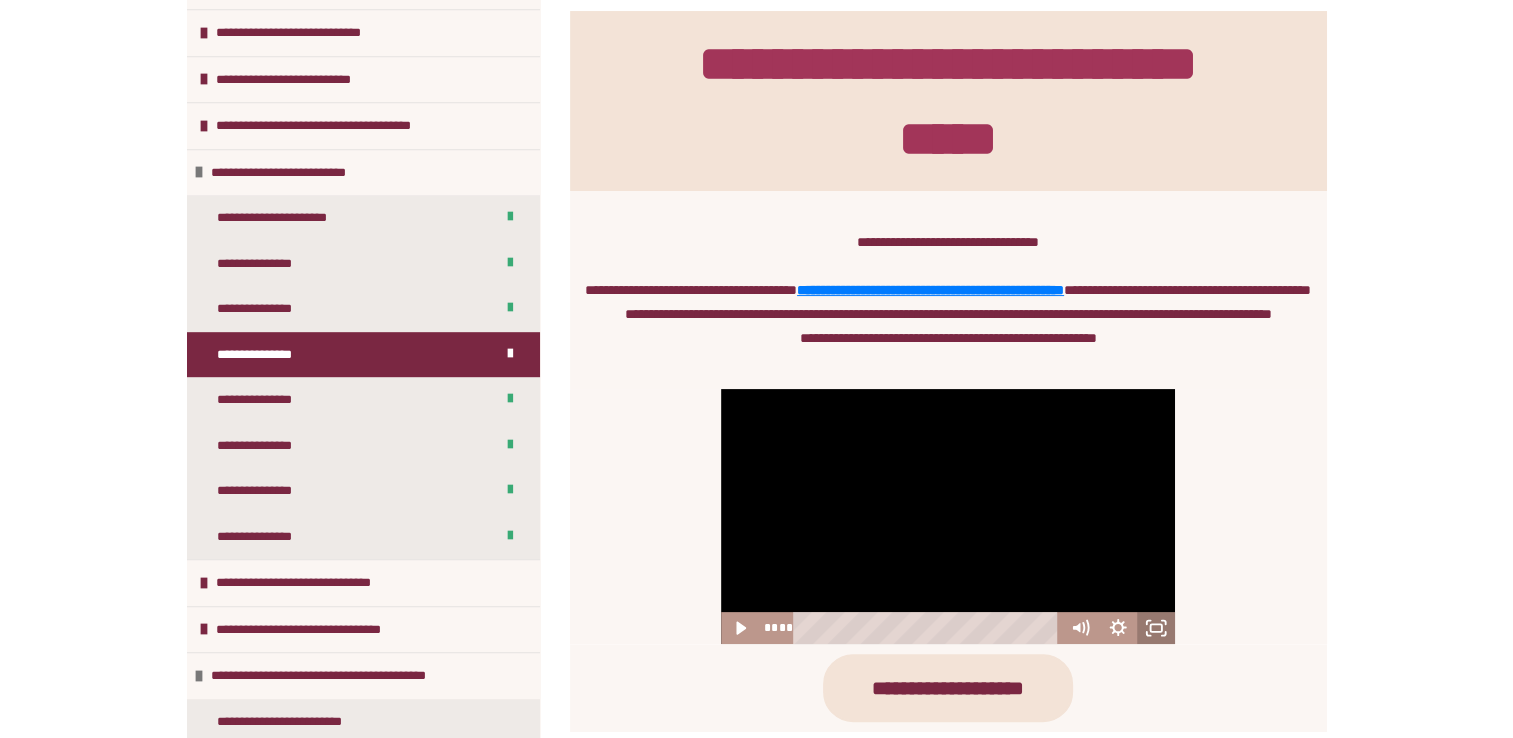 click 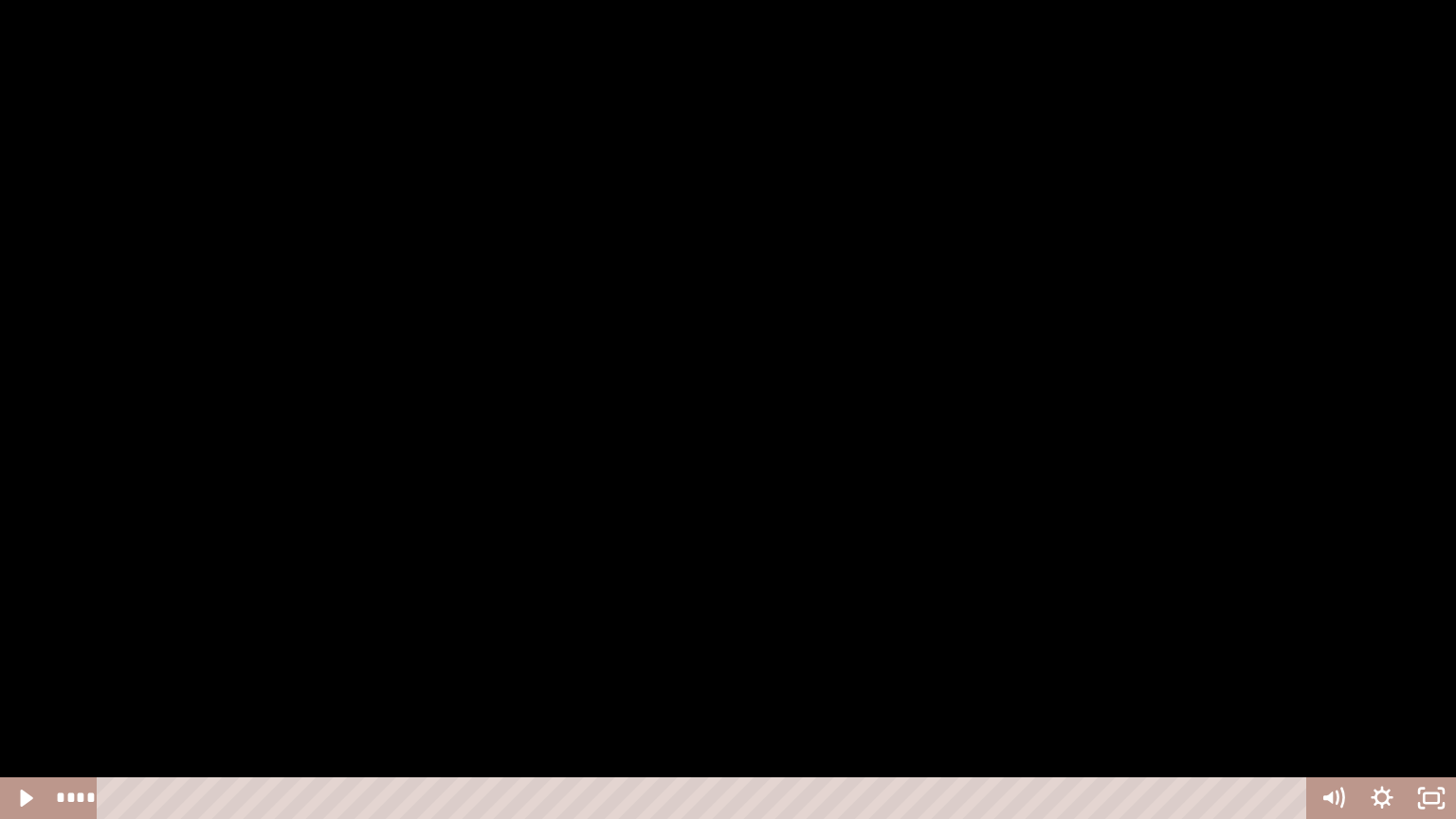 click at bounding box center [728, 410] 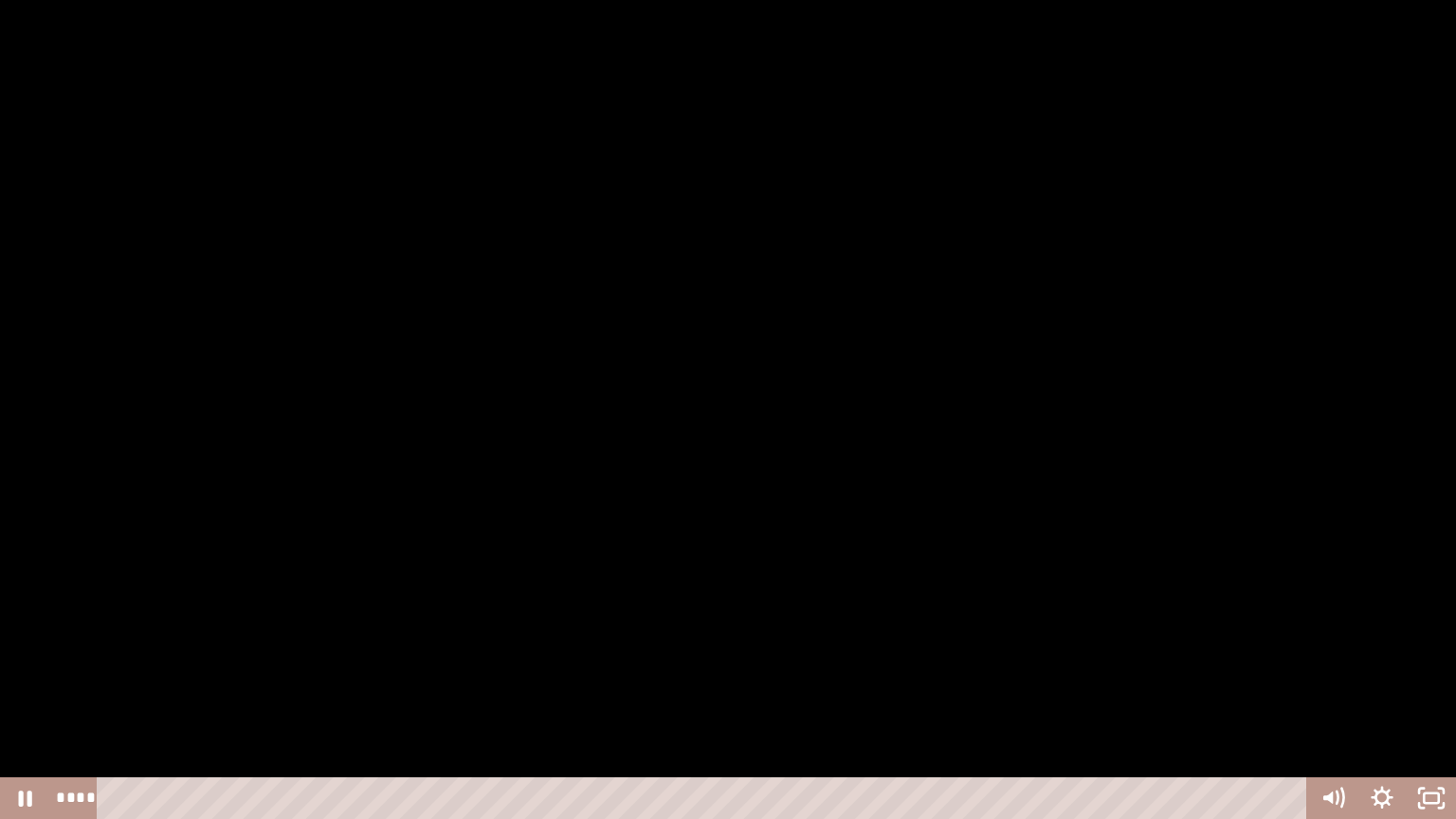 click at bounding box center [728, 410] 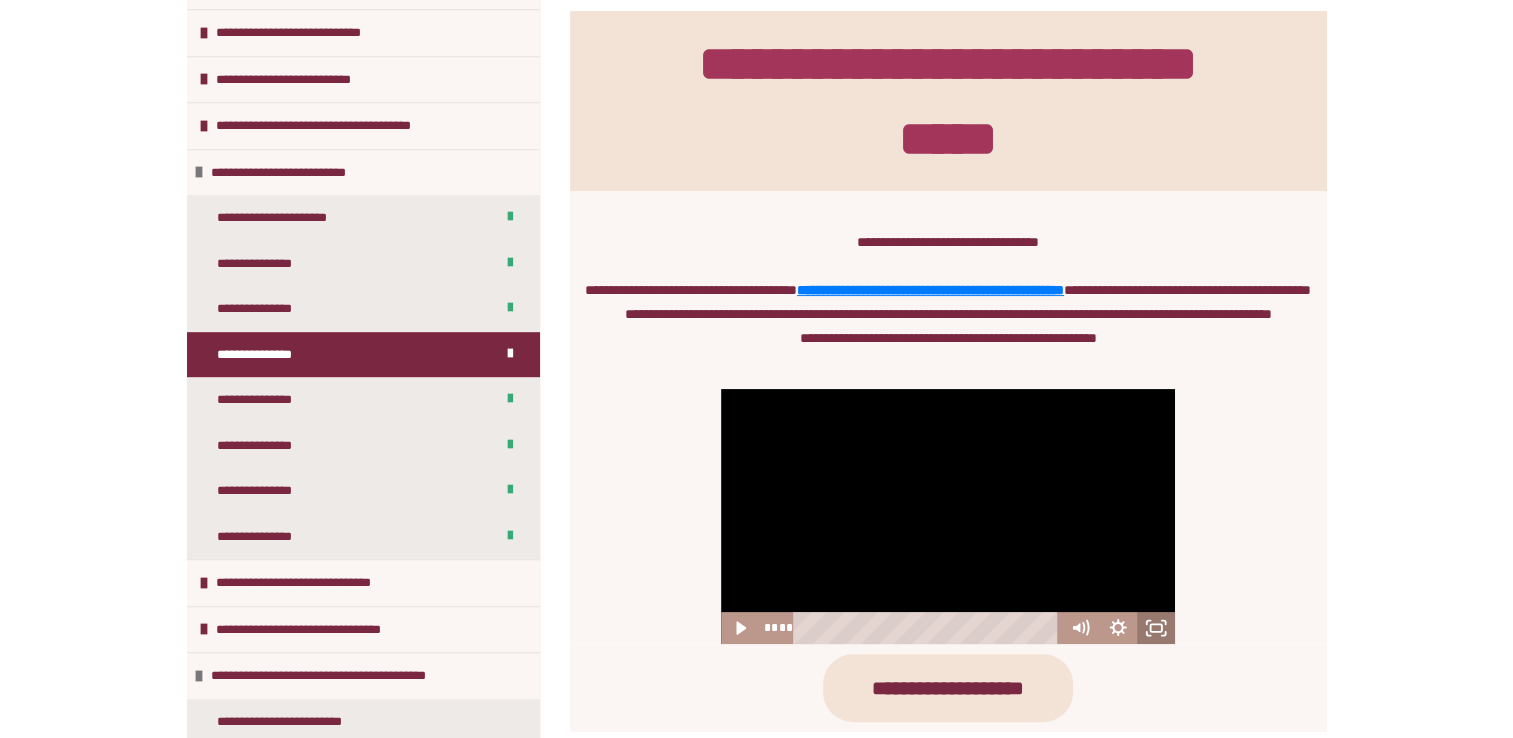 click 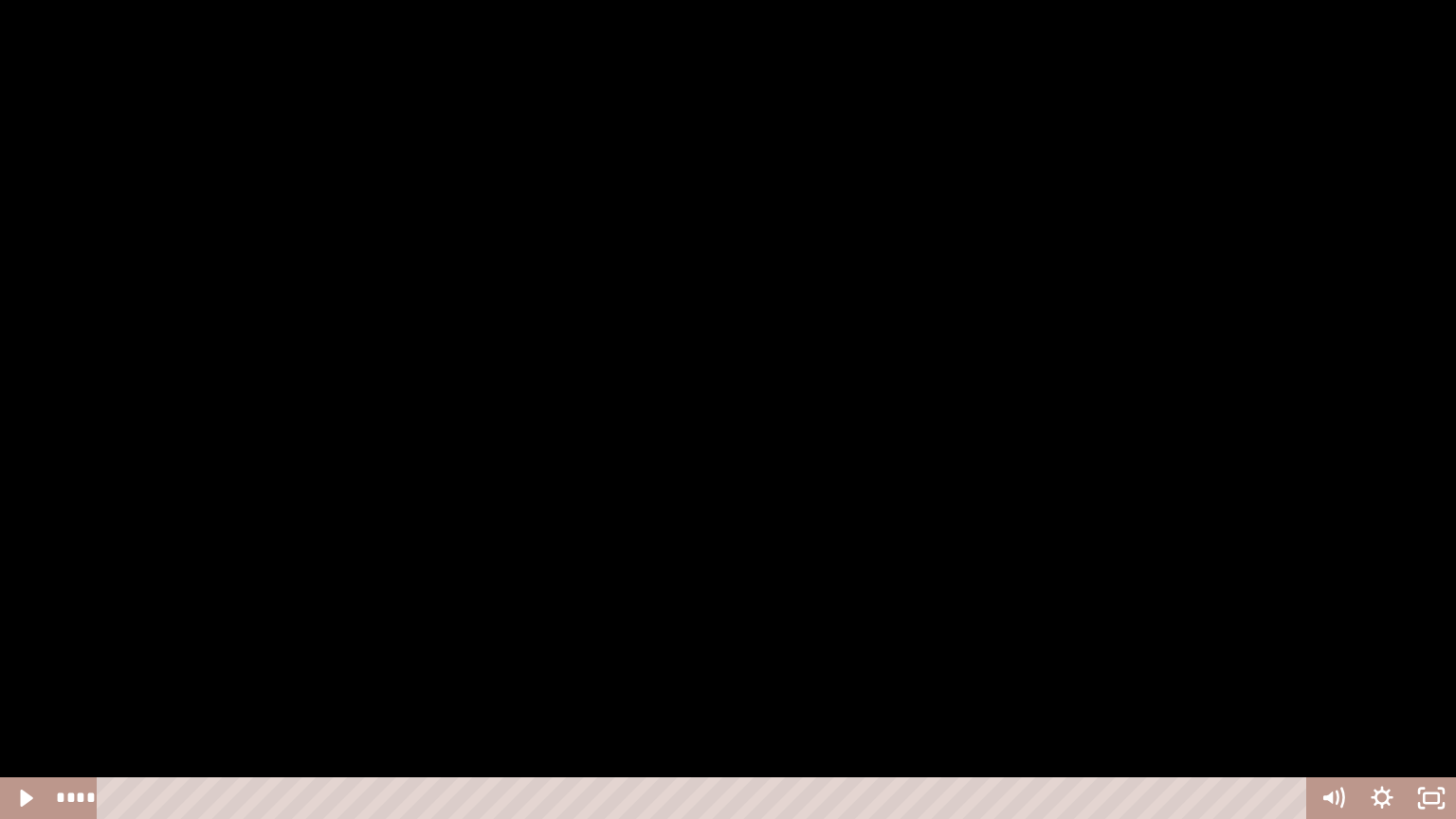 click at bounding box center [728, 410] 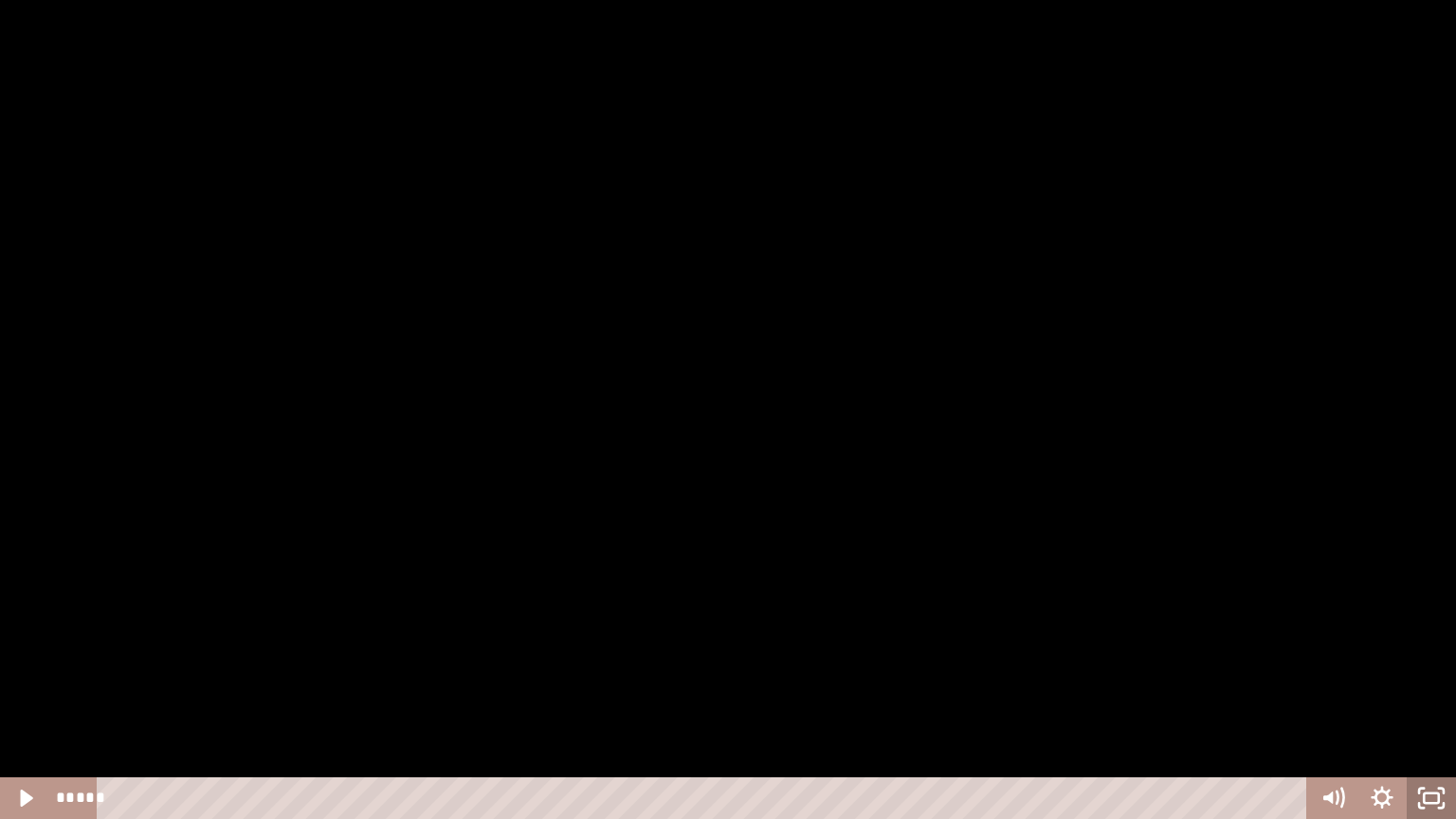 click 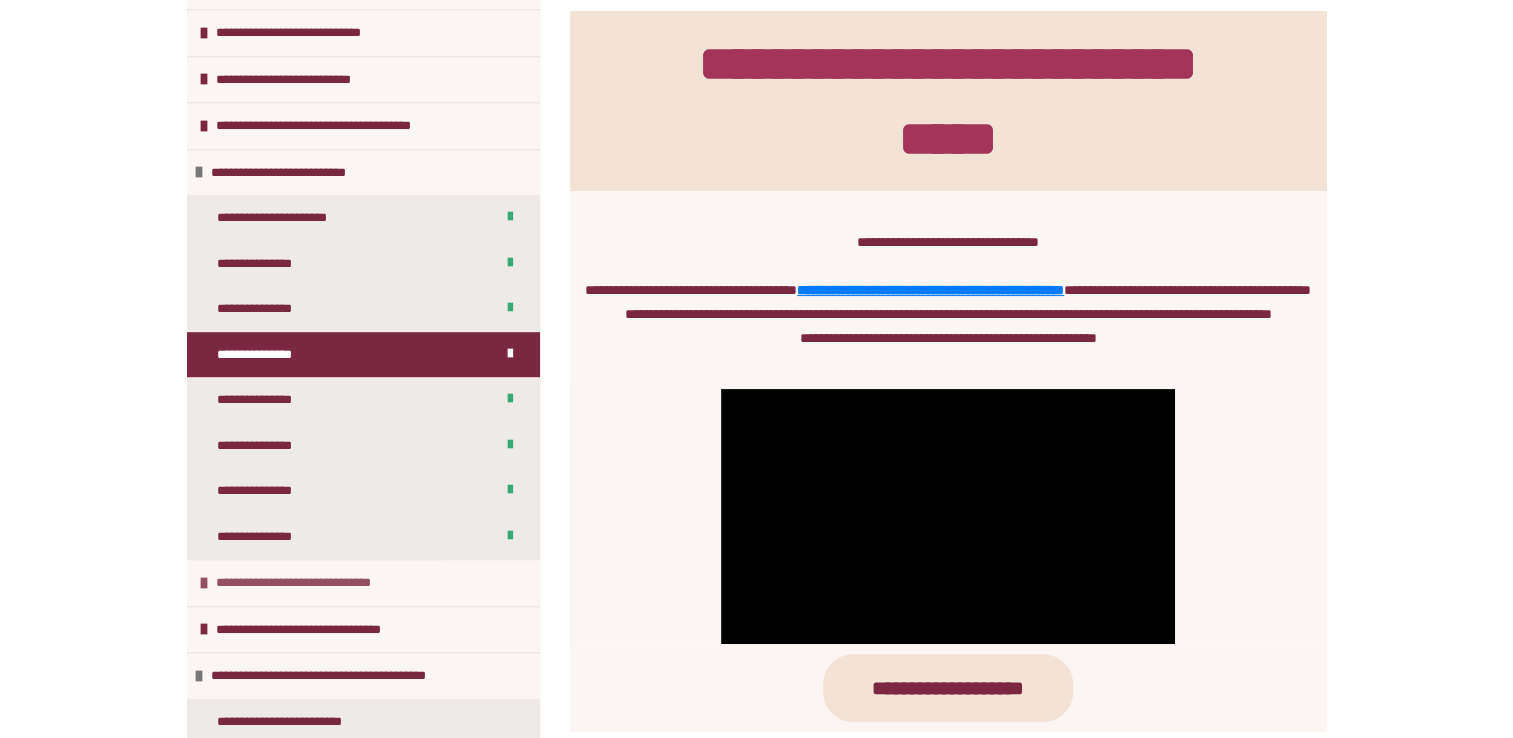 click on "**********" at bounding box center (319, 583) 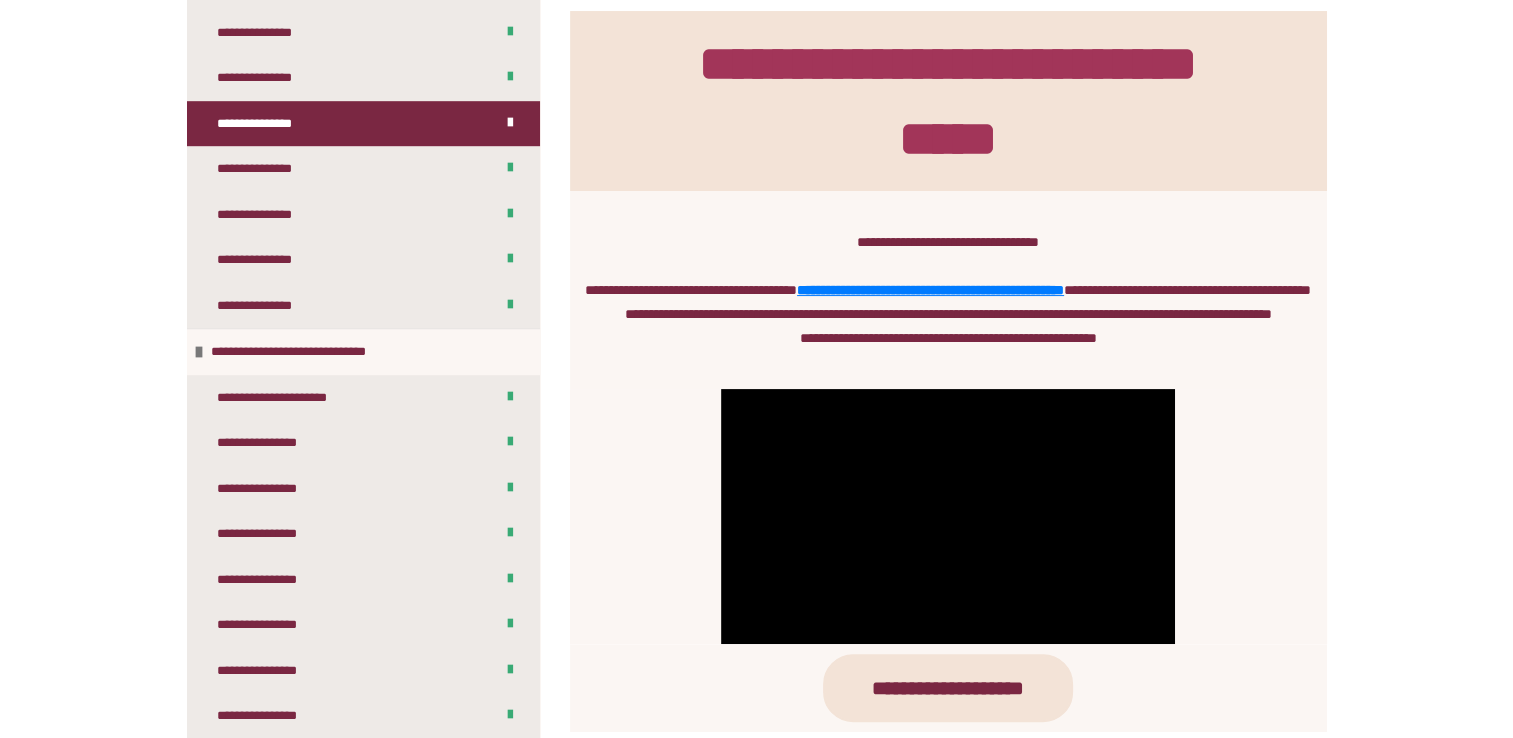 scroll, scrollTop: 1438, scrollLeft: 0, axis: vertical 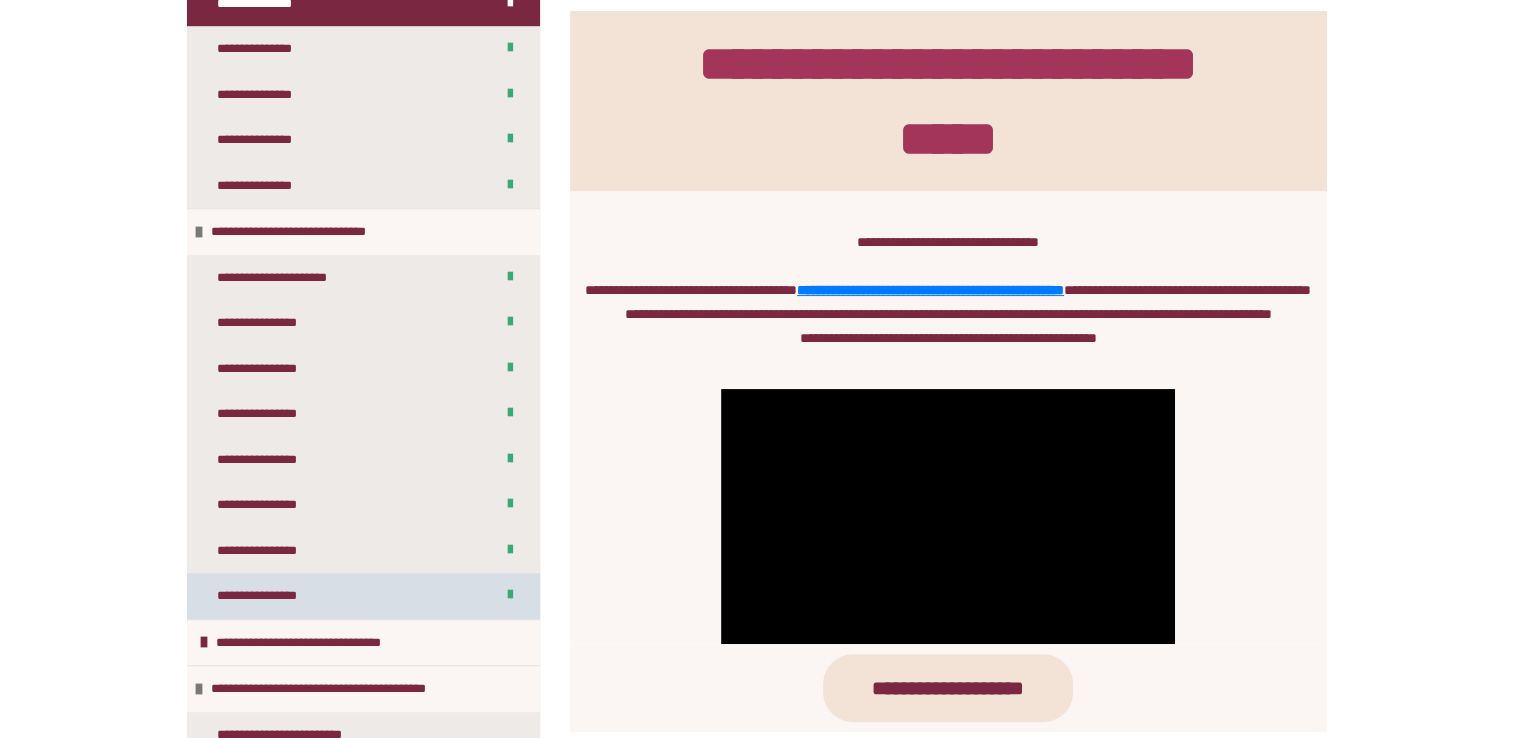 click on "**********" at bounding box center [363, 596] 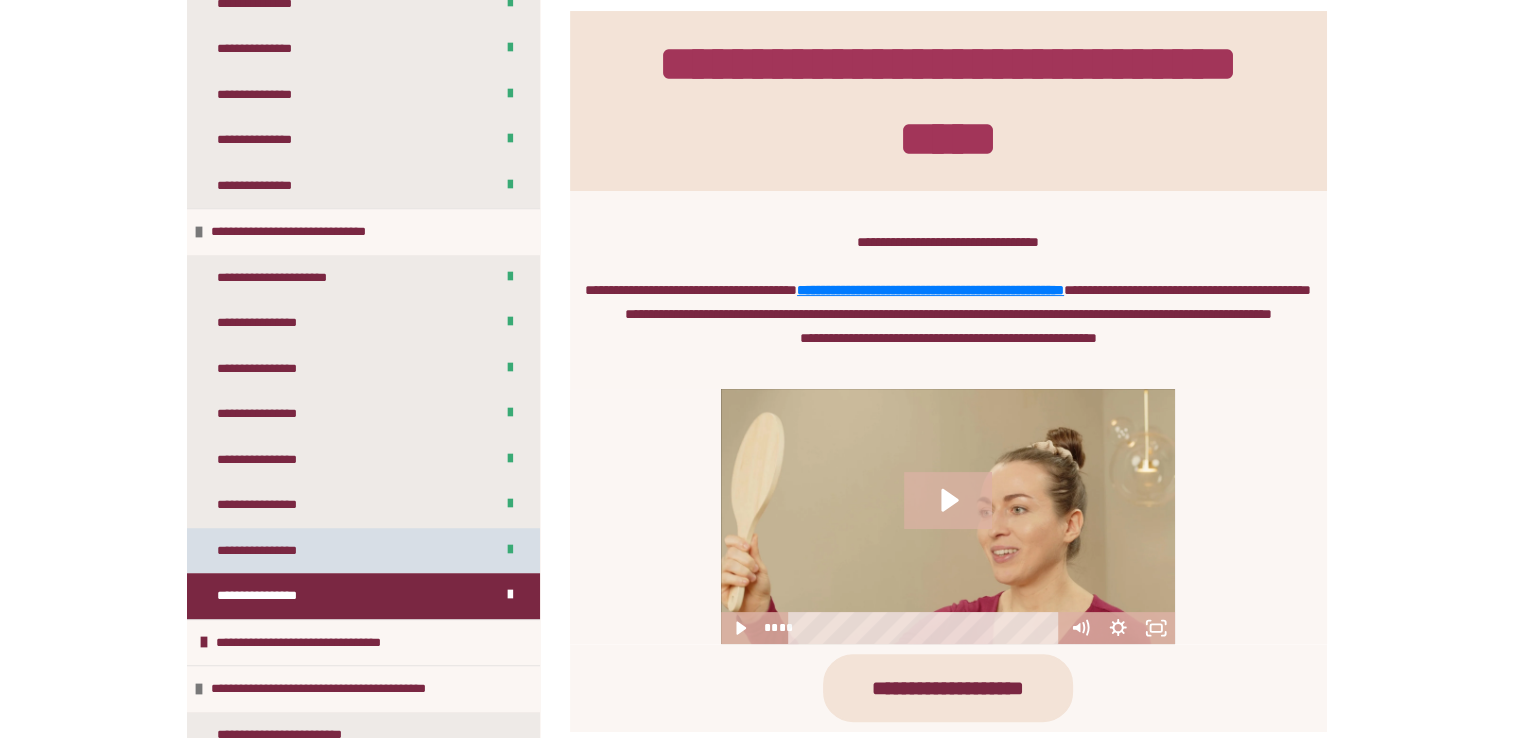 click on "**********" at bounding box center (363, 551) 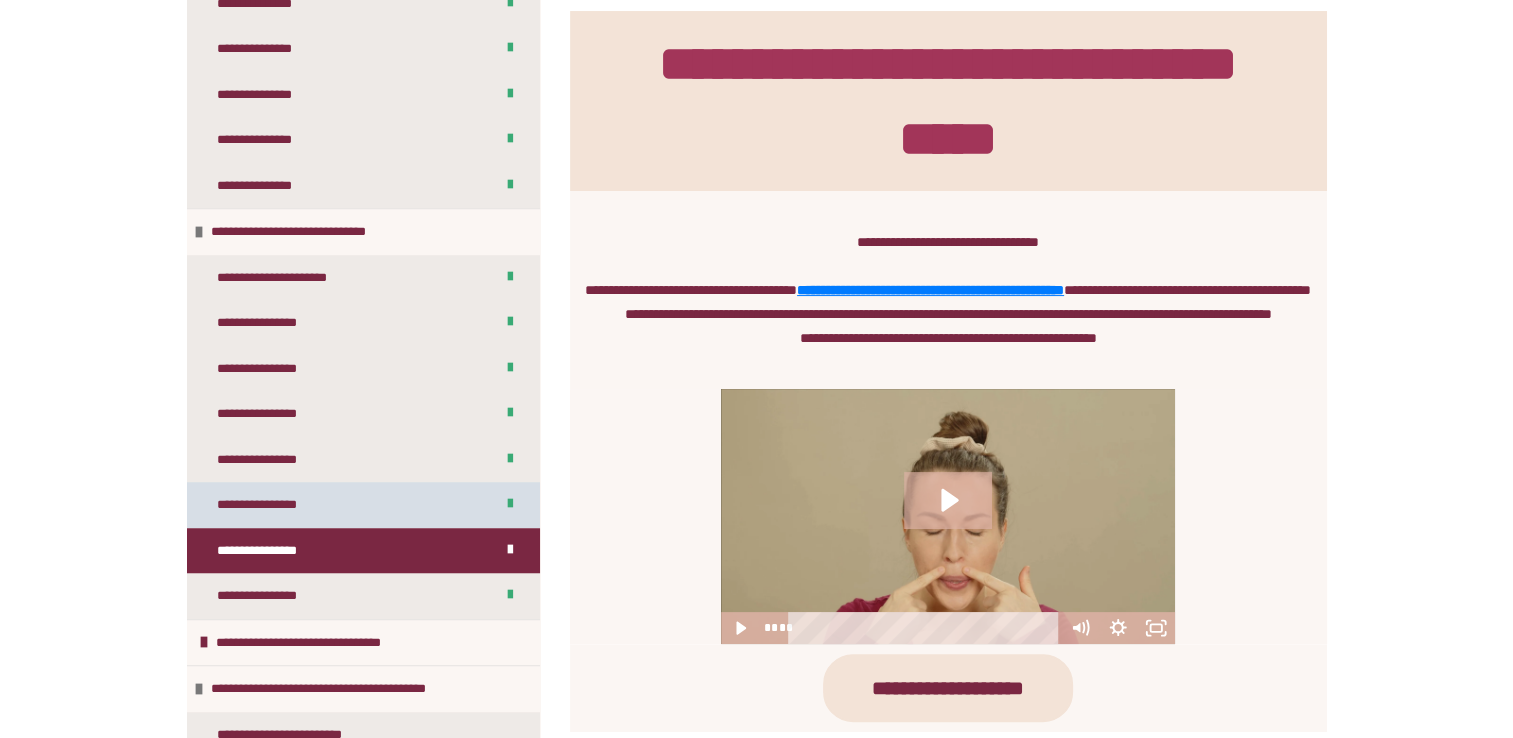 click on "**********" at bounding box center [363, 505] 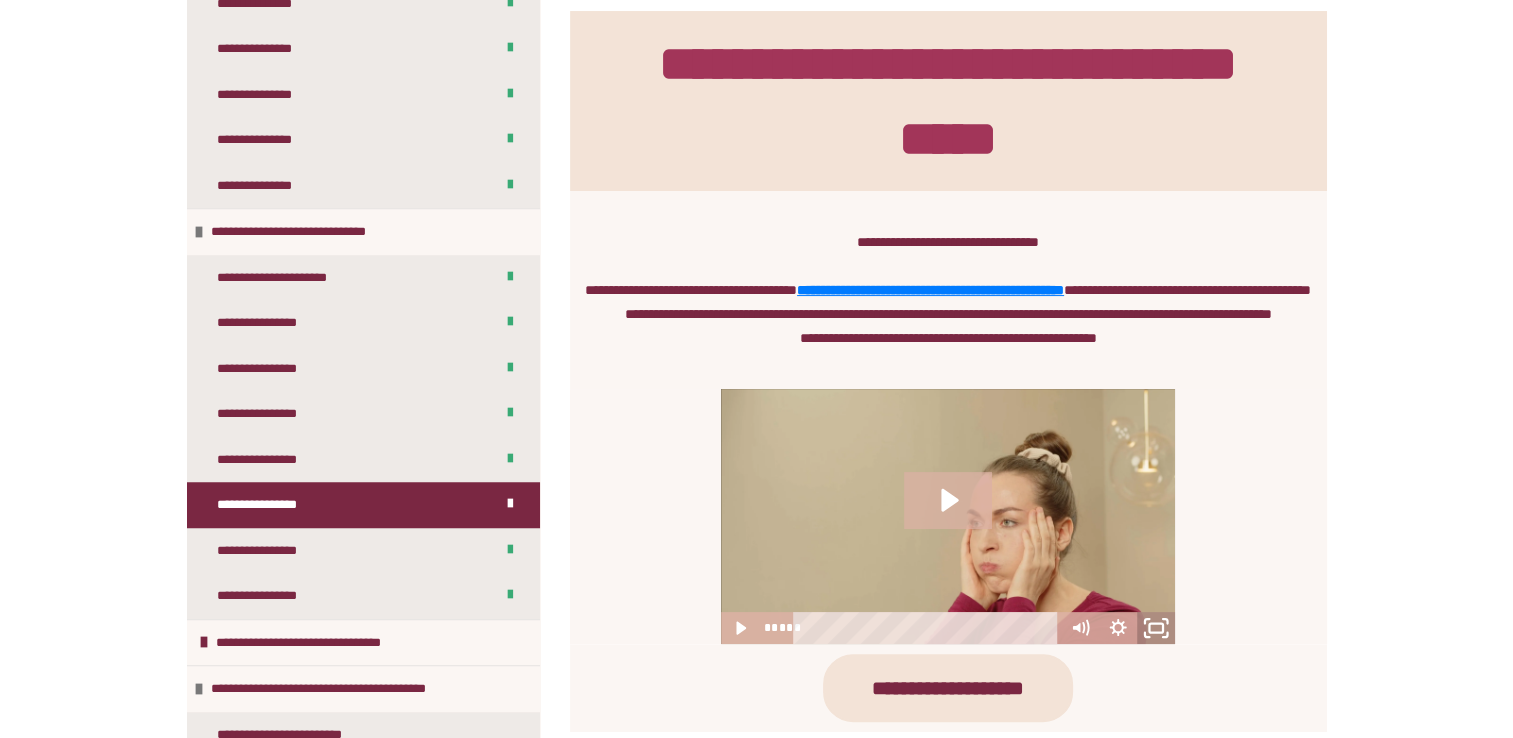 click 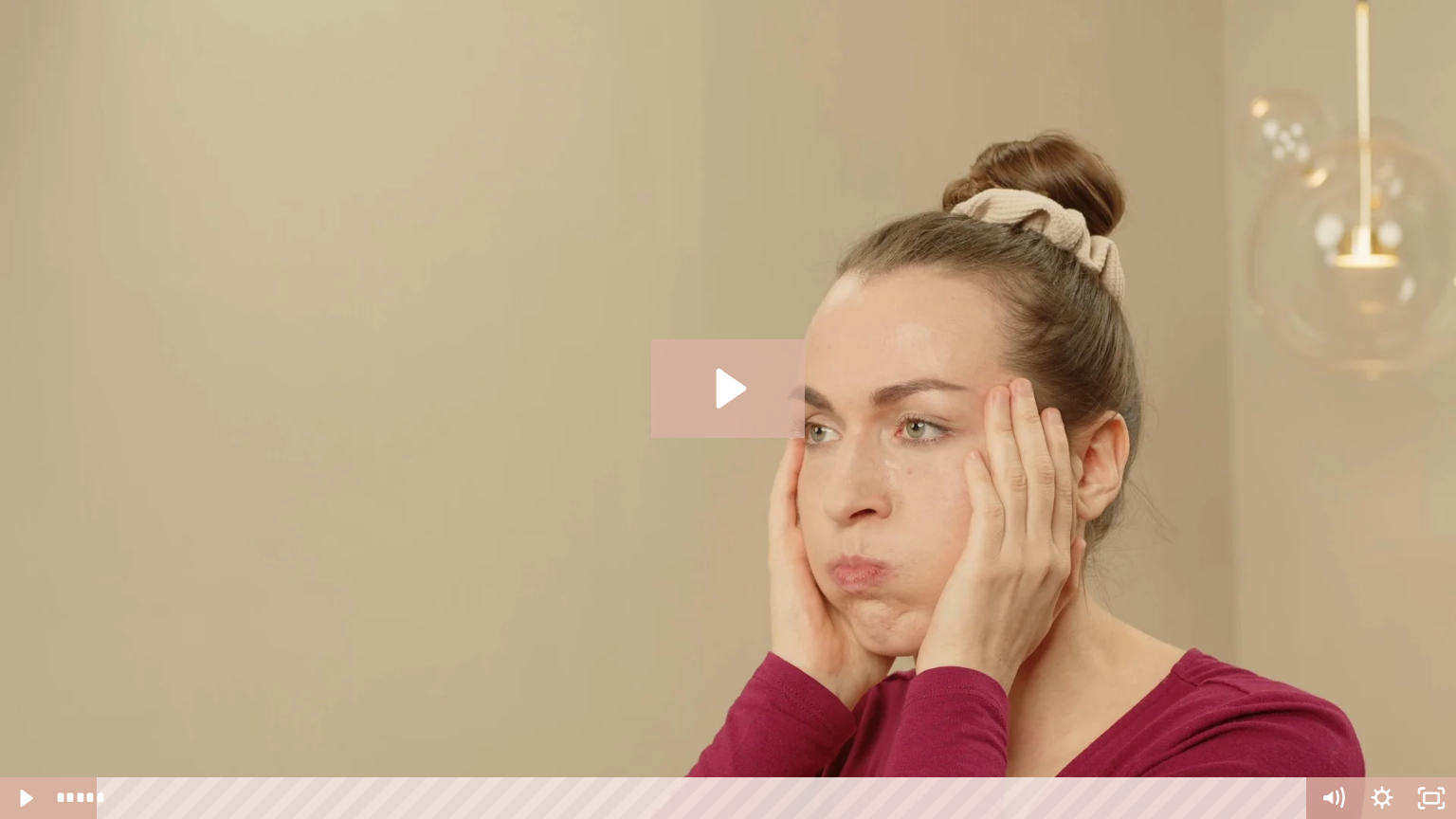 click at bounding box center [728, 410] 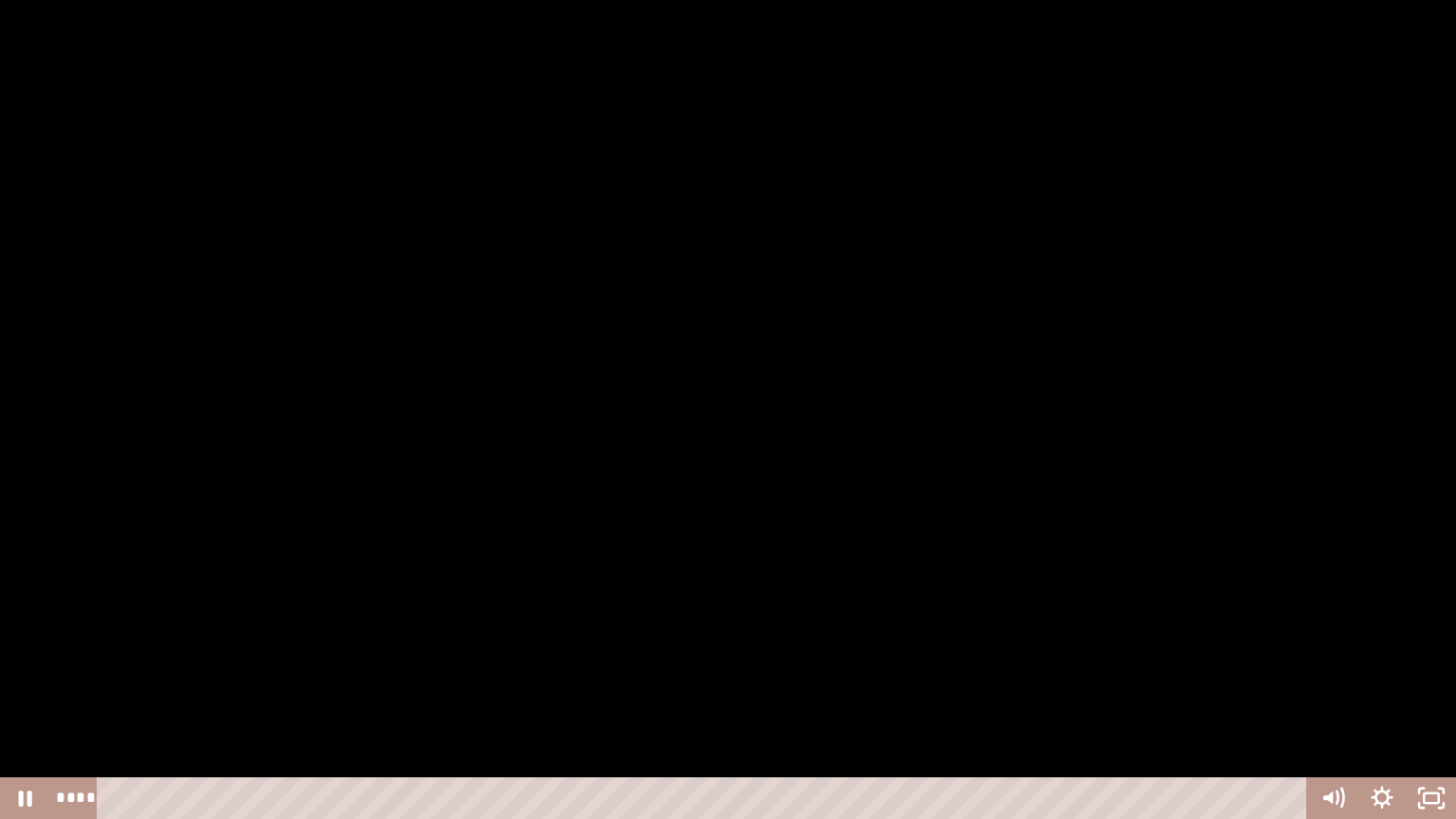 click at bounding box center [728, 410] 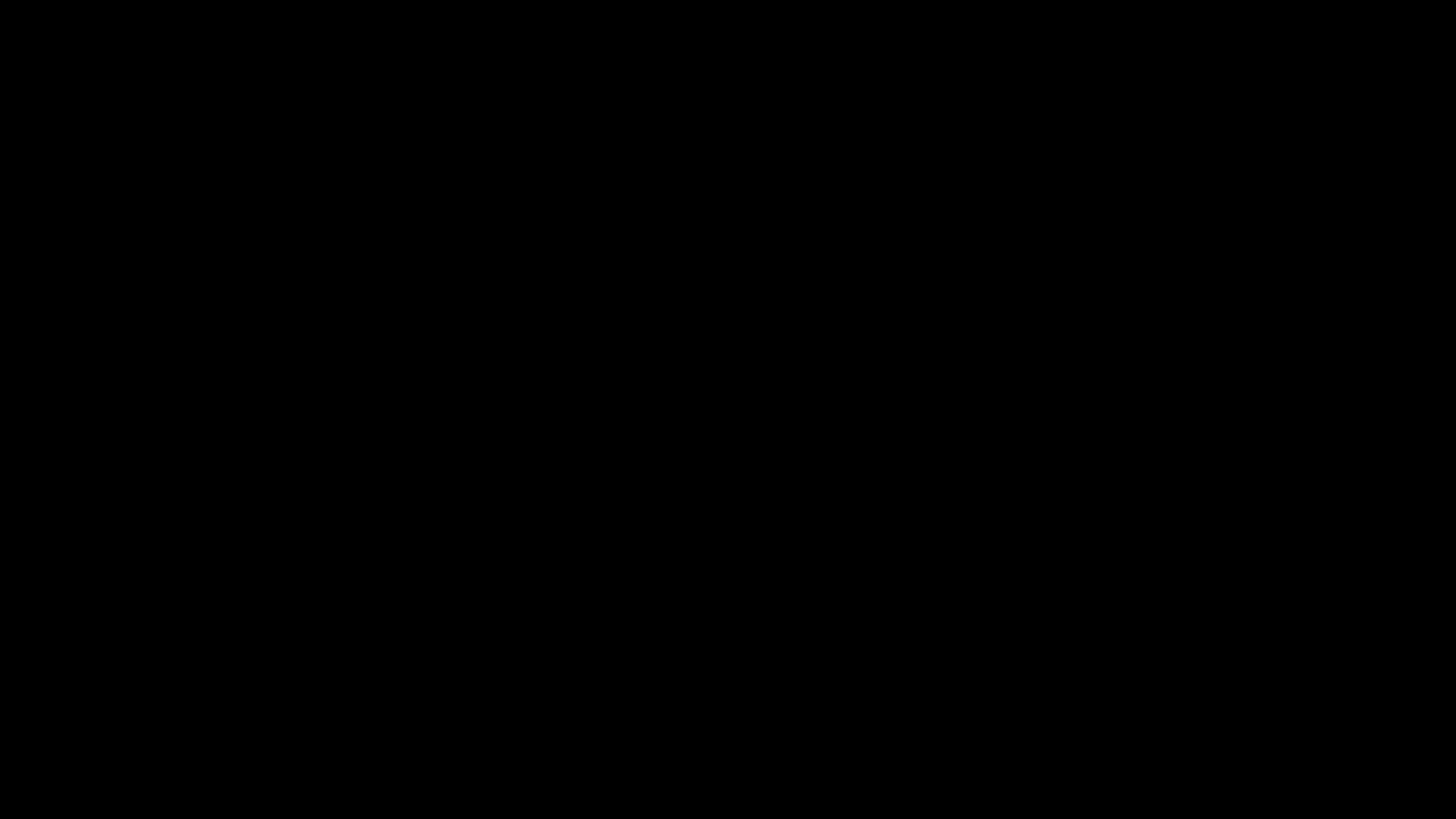 click at bounding box center (728, 410) 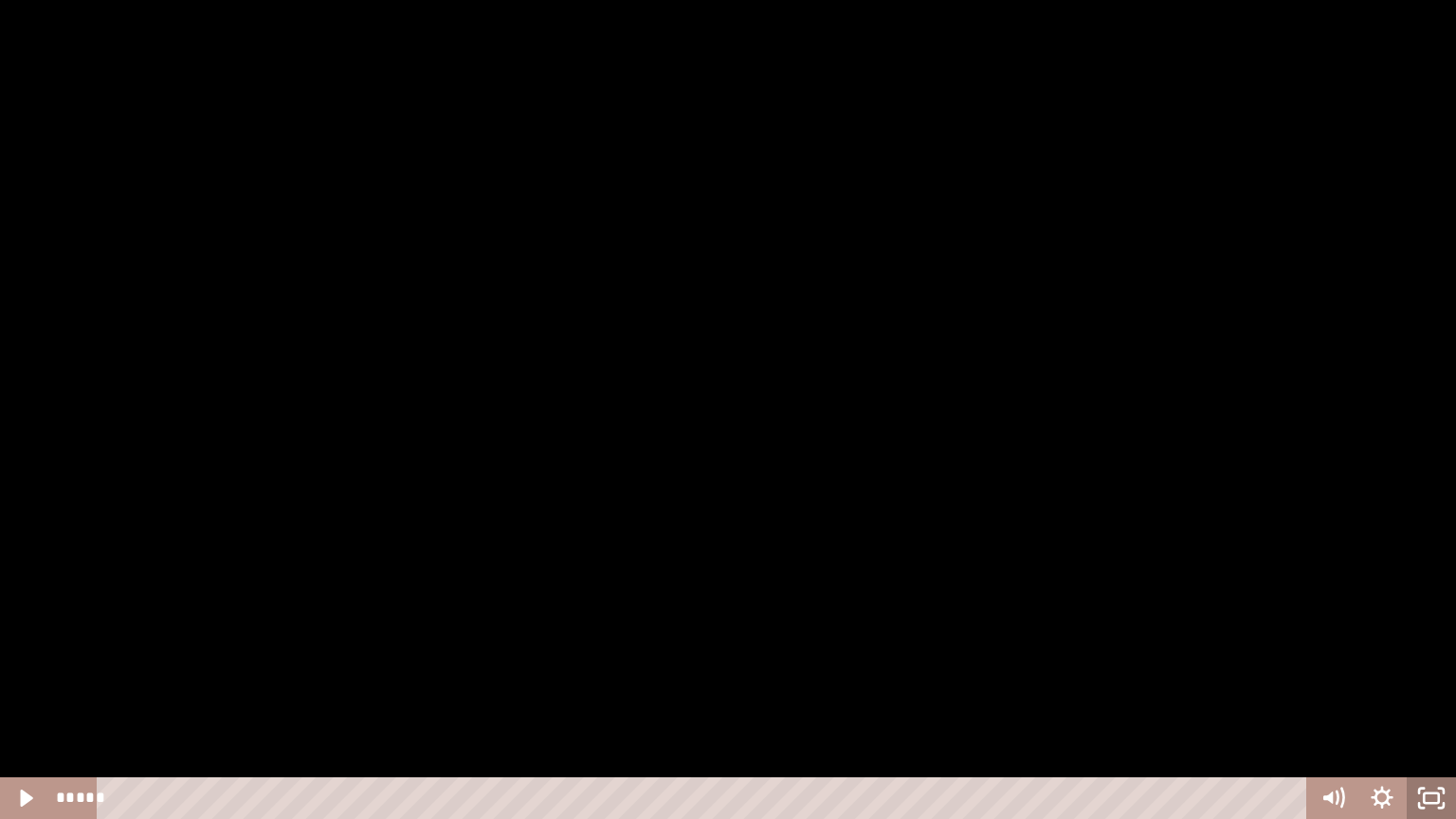 click 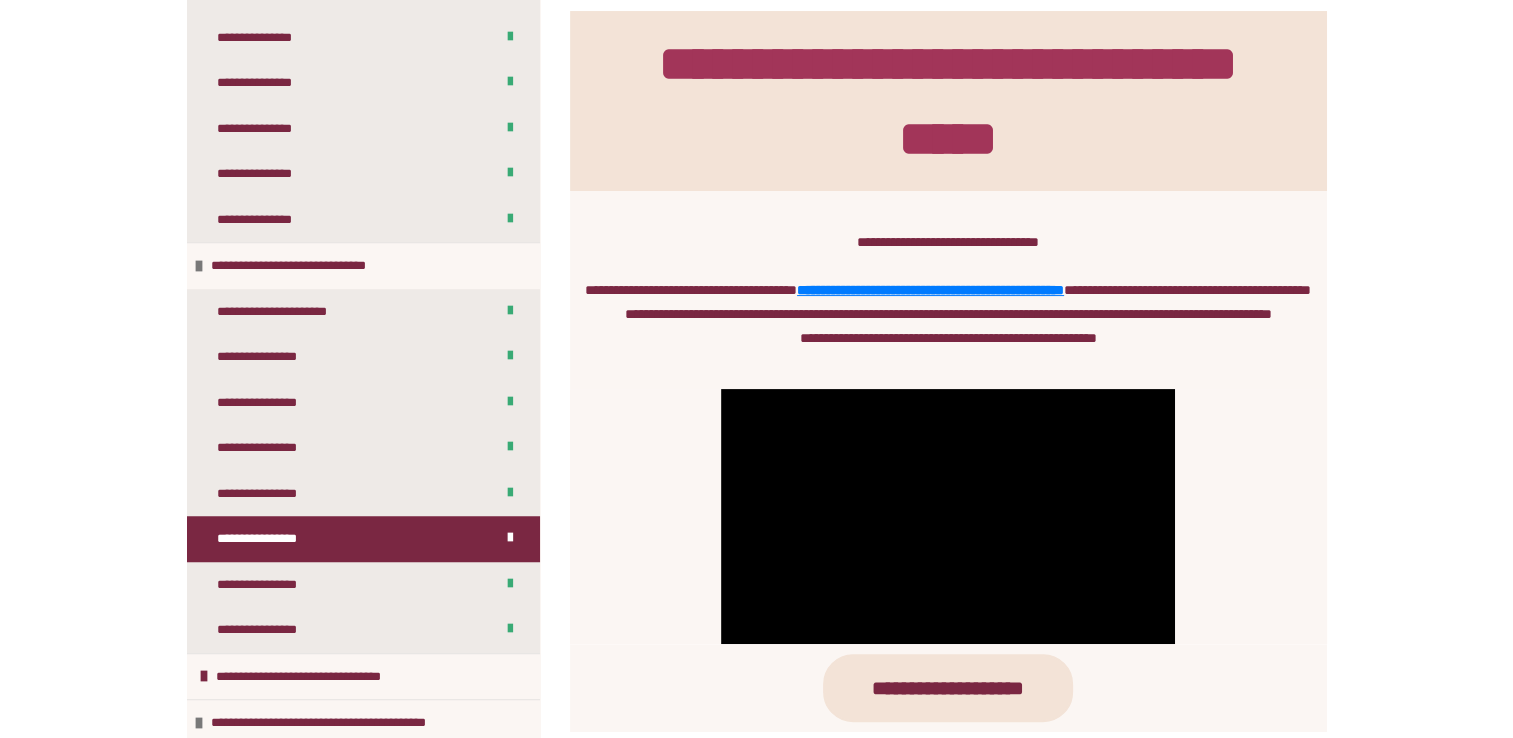 scroll, scrollTop: 1296, scrollLeft: 0, axis: vertical 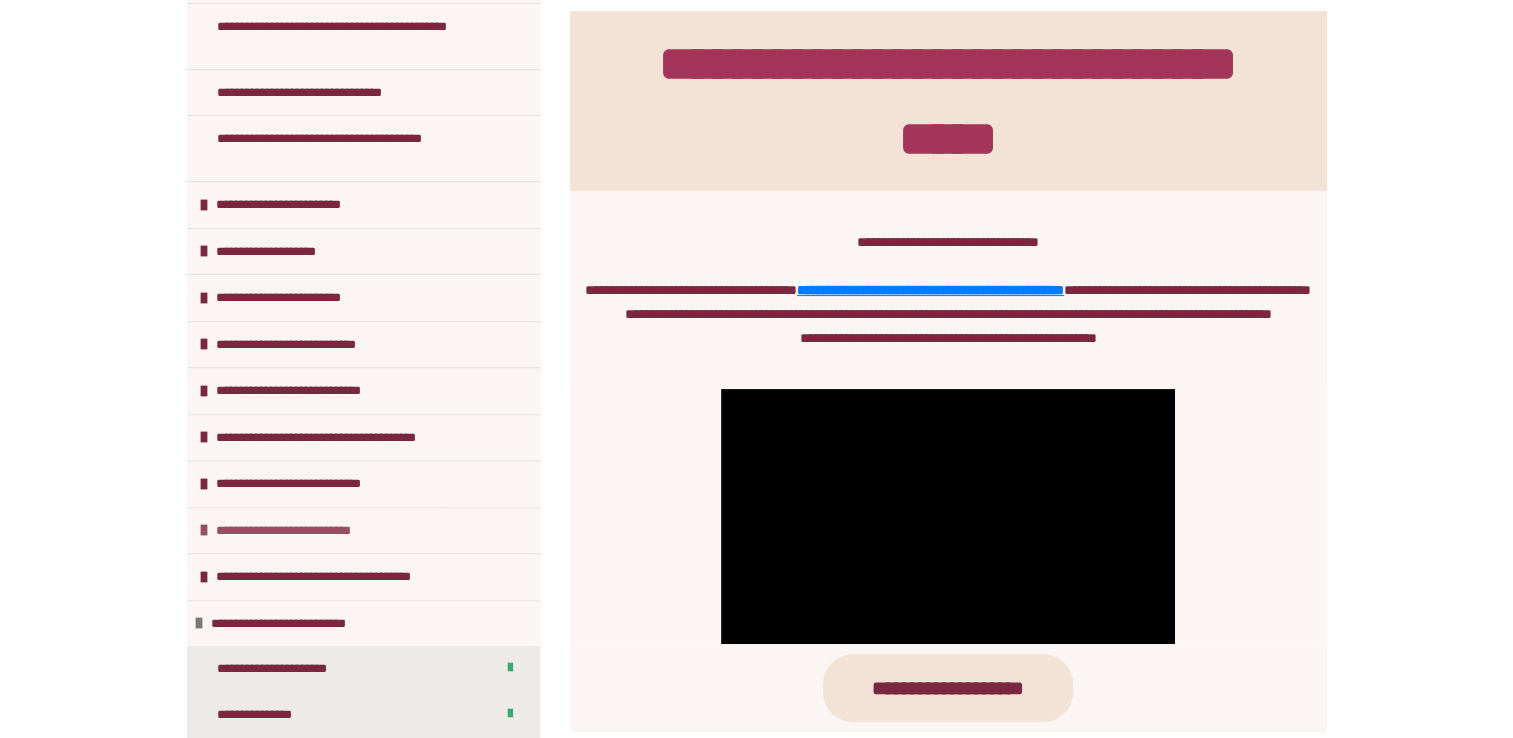 click on "**********" at bounding box center [298, 531] 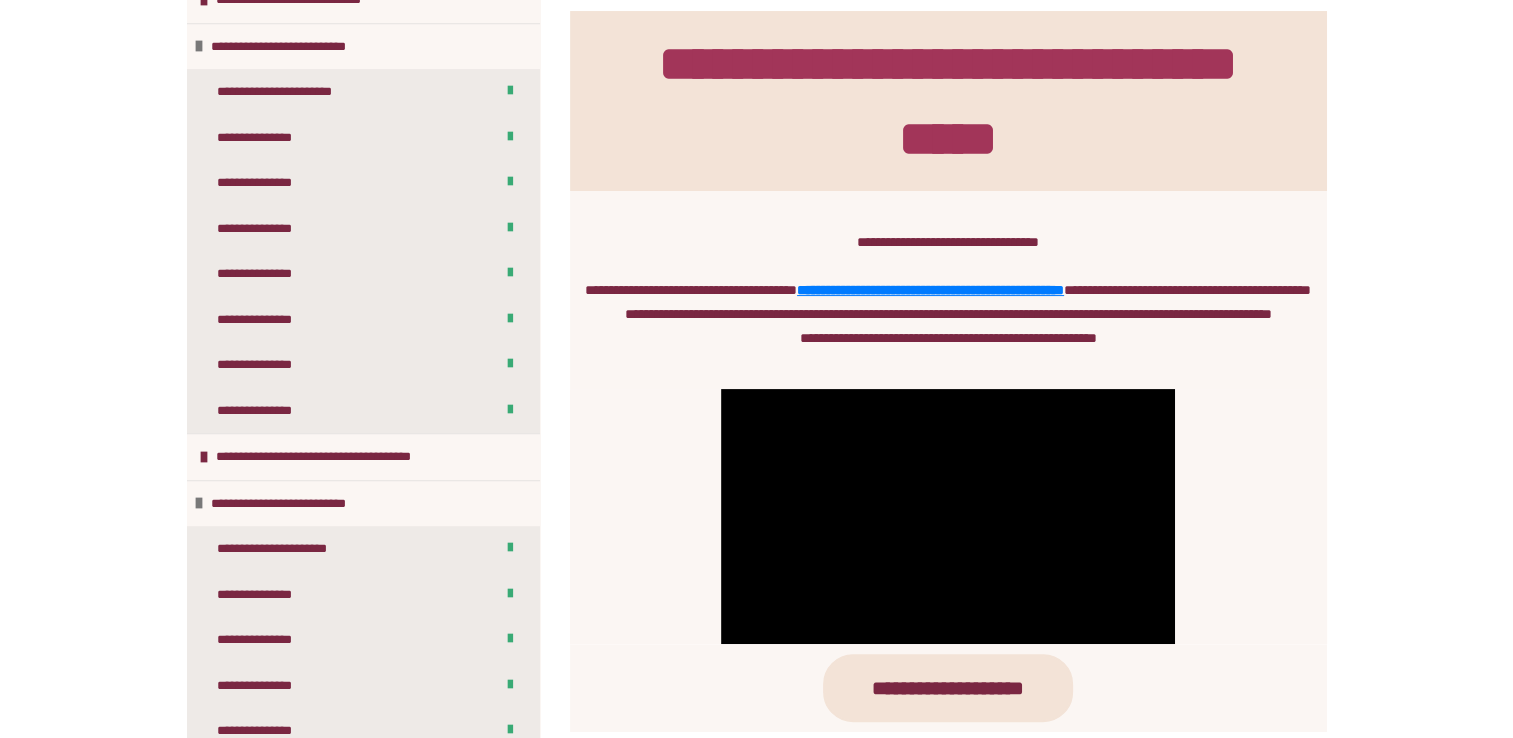 scroll, scrollTop: 1155, scrollLeft: 0, axis: vertical 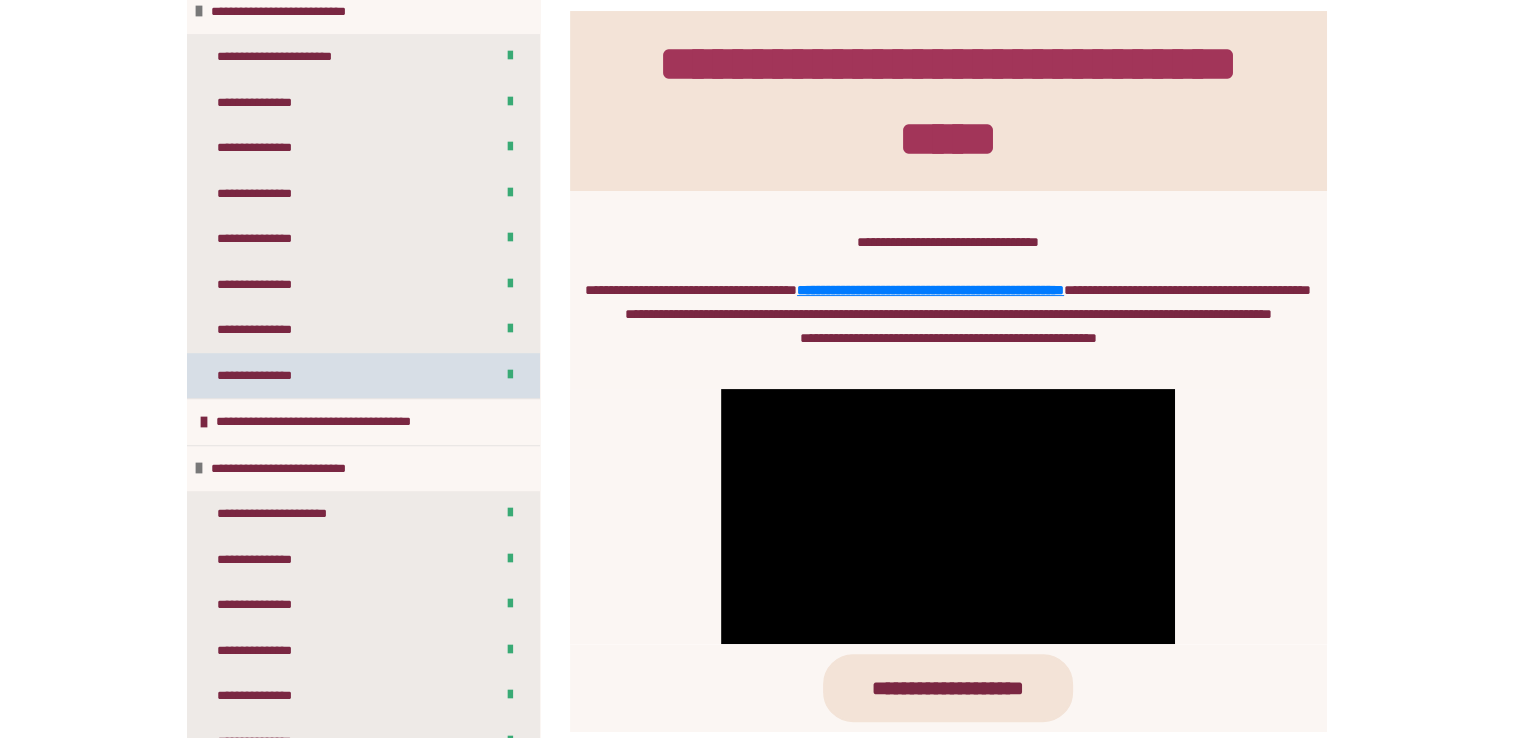 click on "**********" at bounding box center (363, 376) 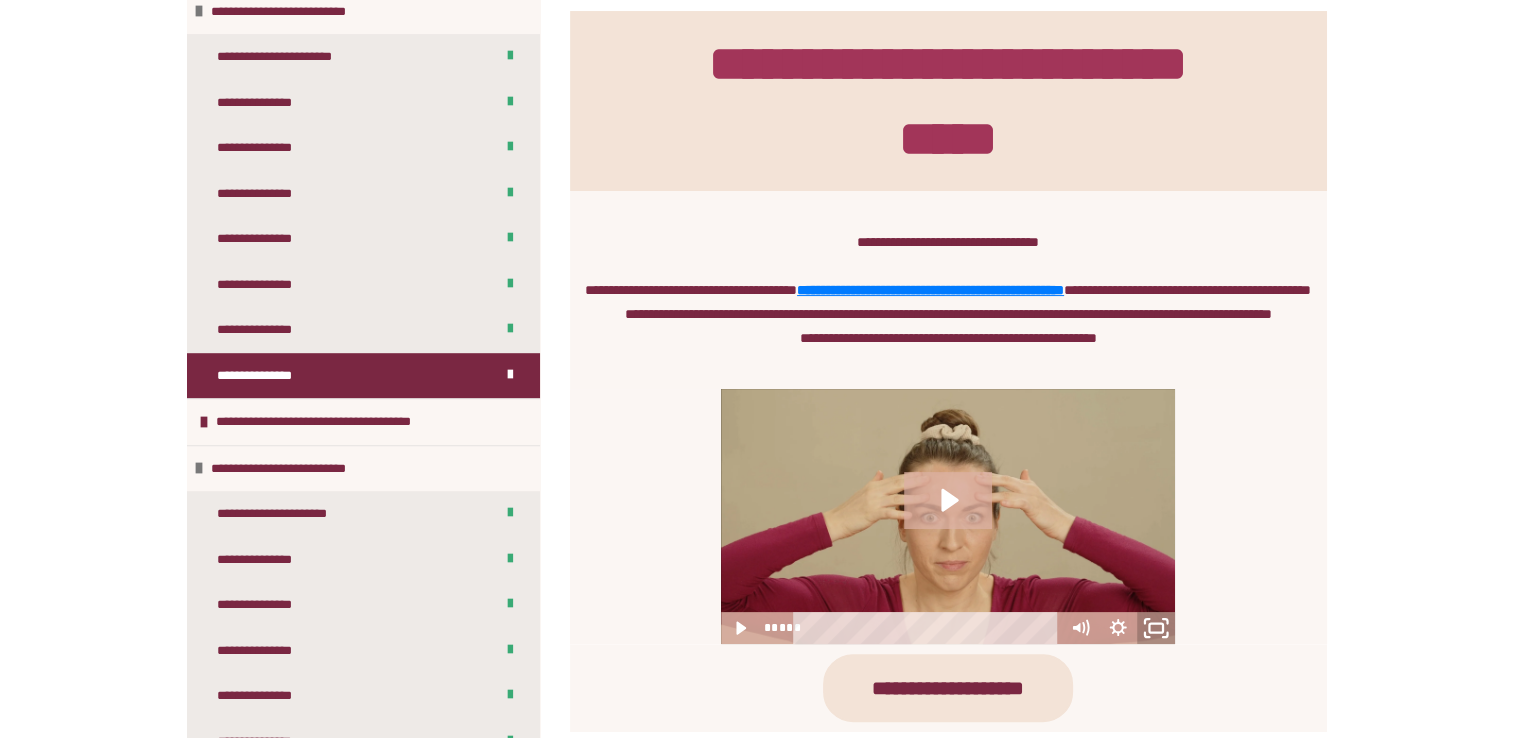 click 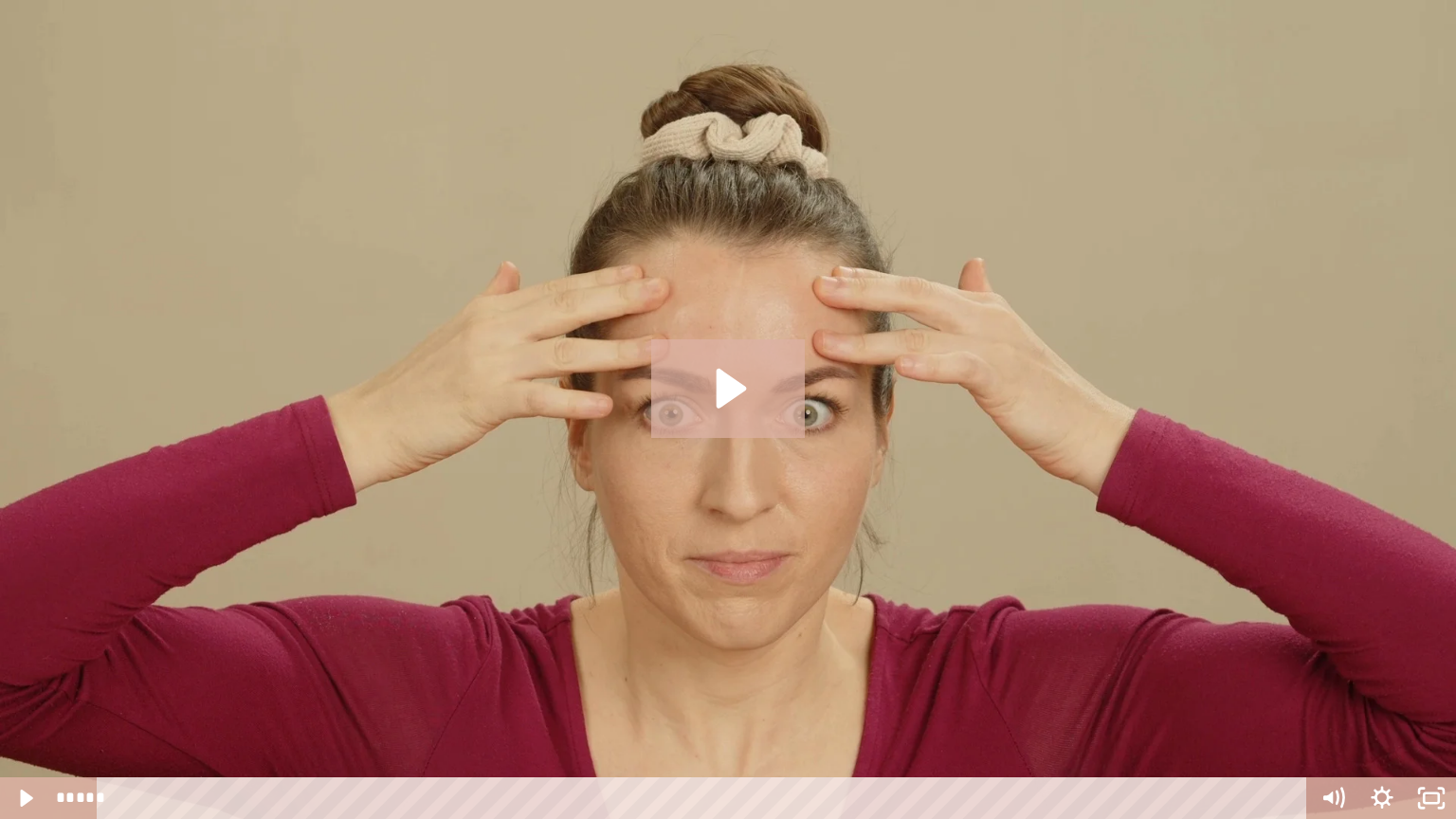 click at bounding box center [728, 410] 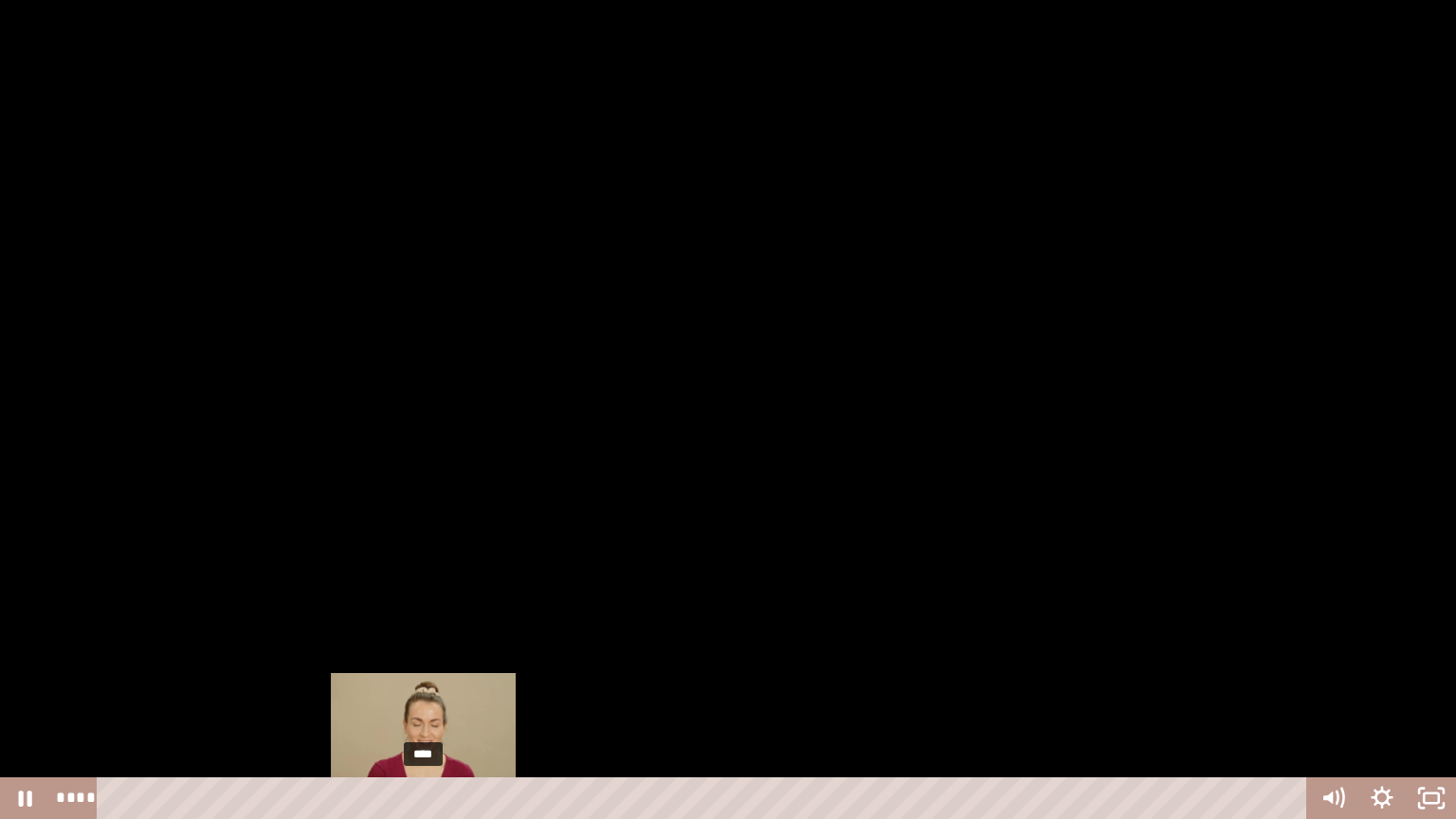 click on "****" at bounding box center (705, 798) 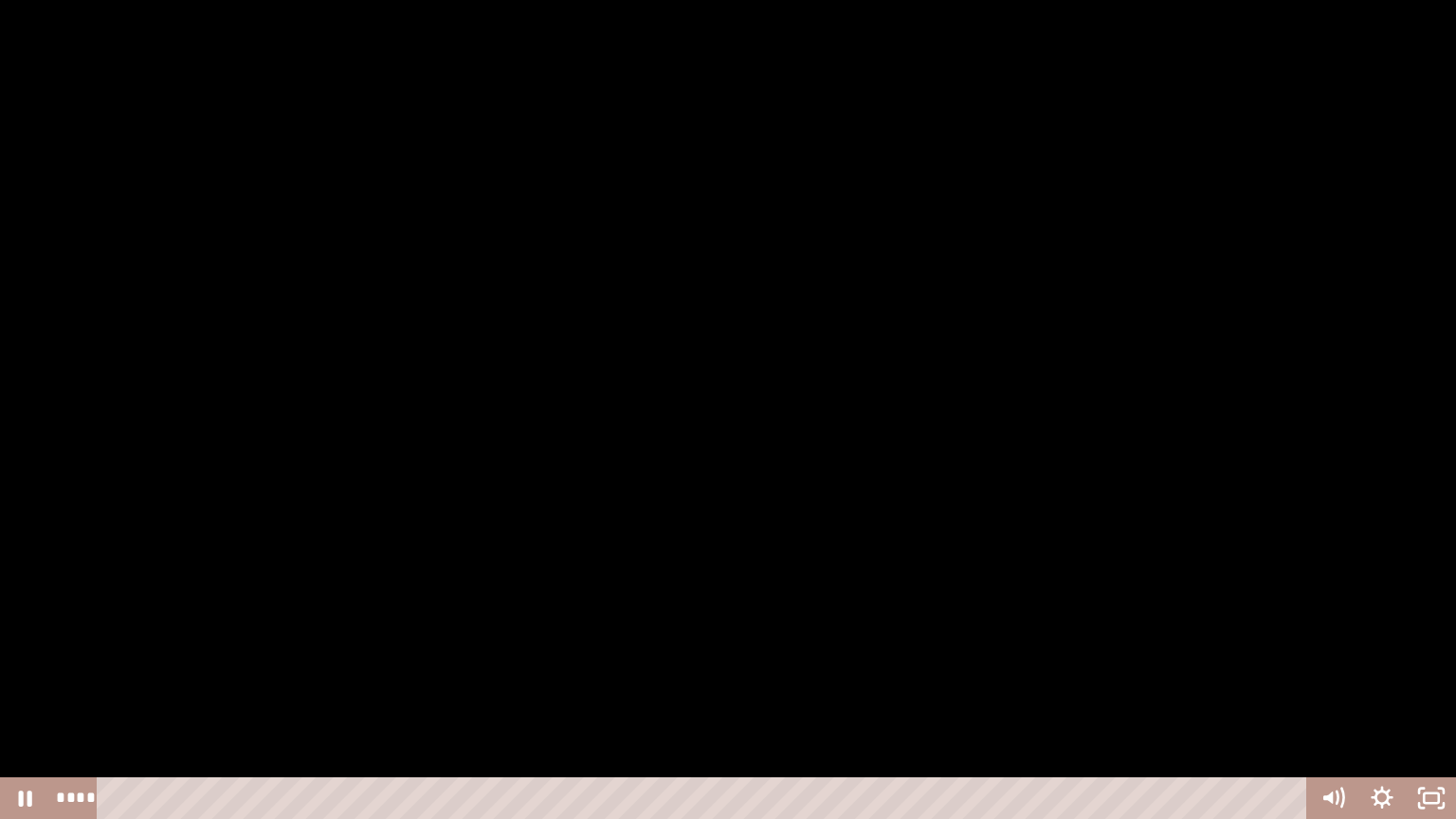 click at bounding box center (728, 410) 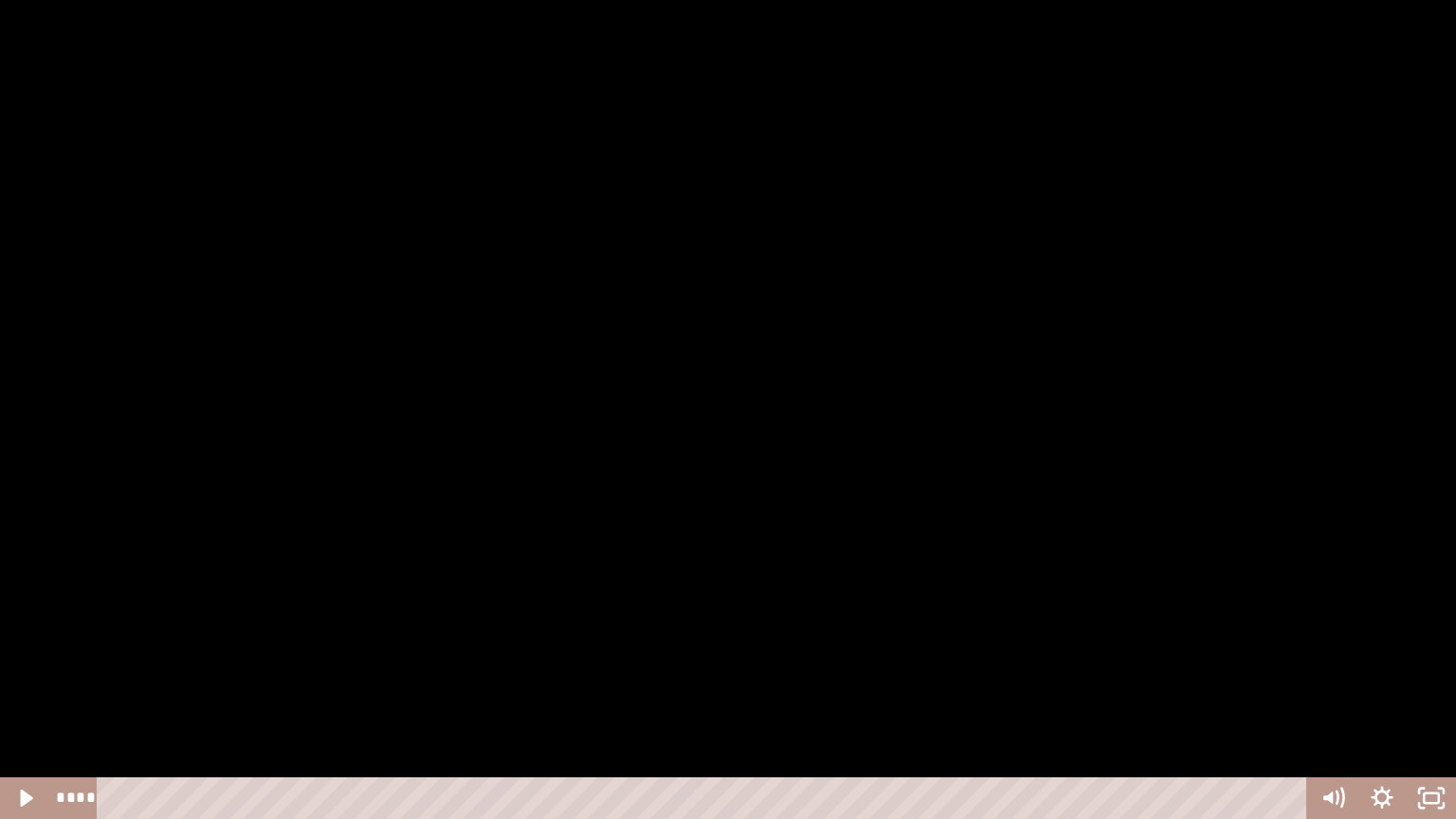 click at bounding box center [728, 410] 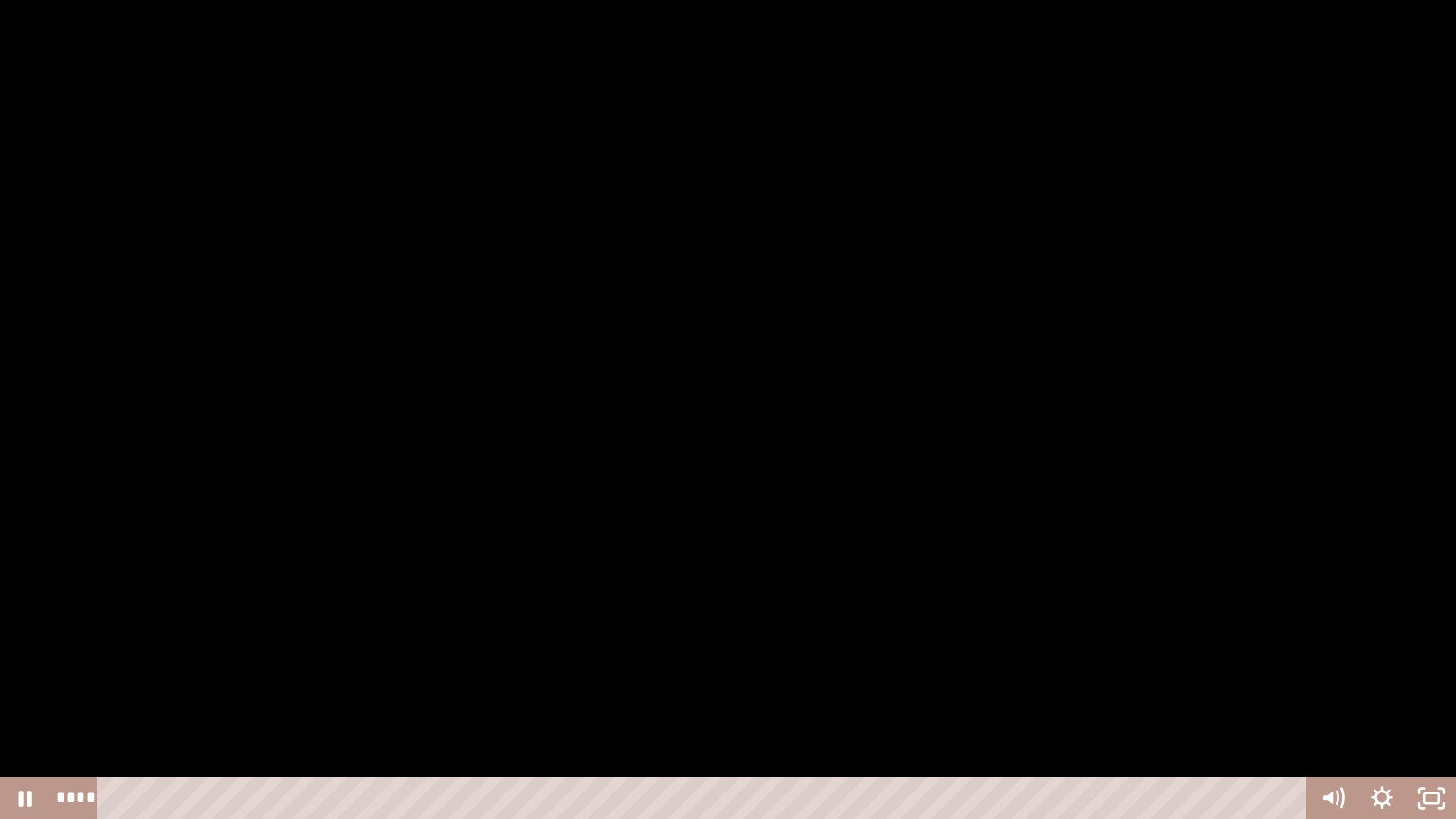 click at bounding box center (728, 410) 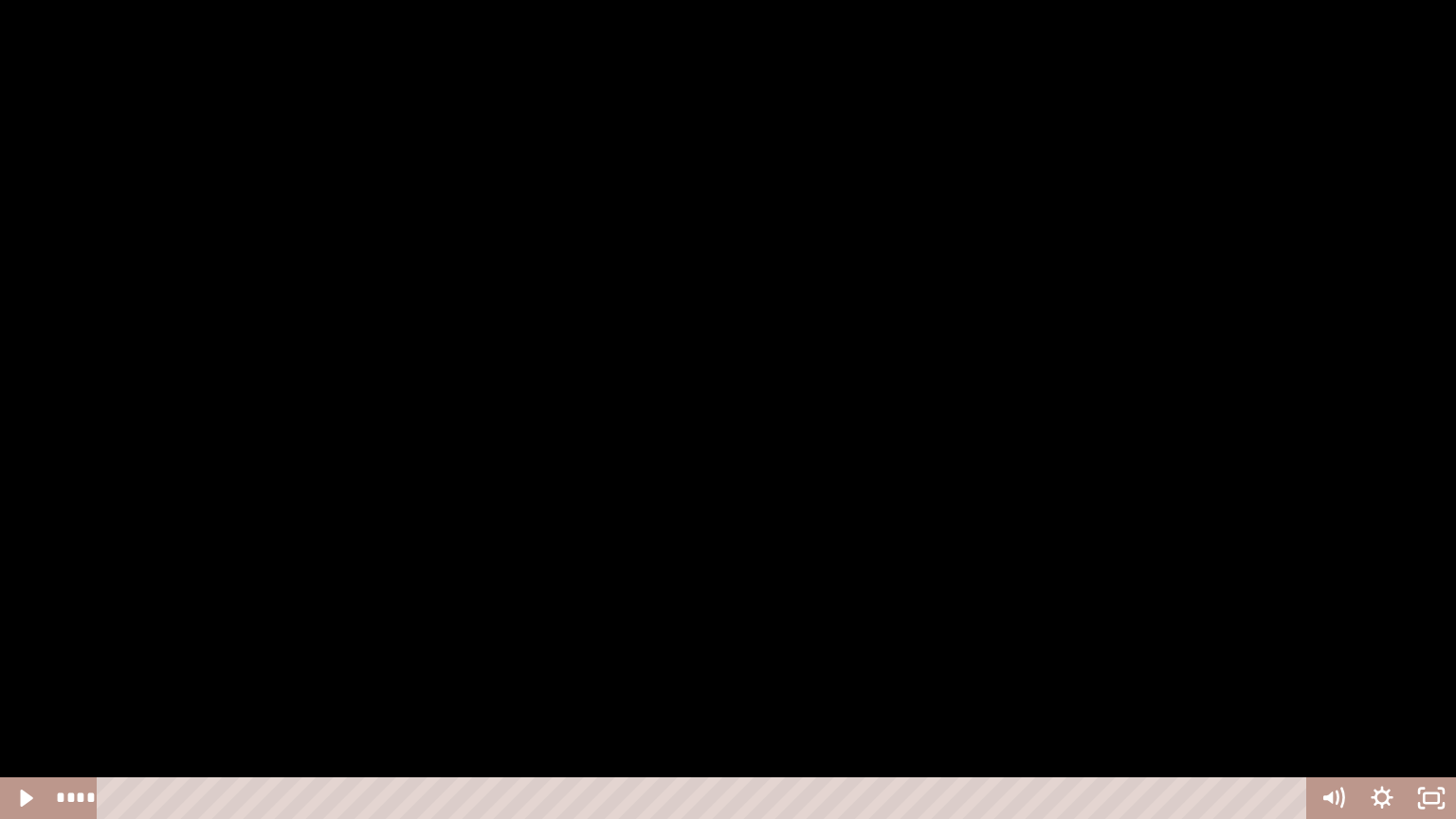 click at bounding box center [728, 410] 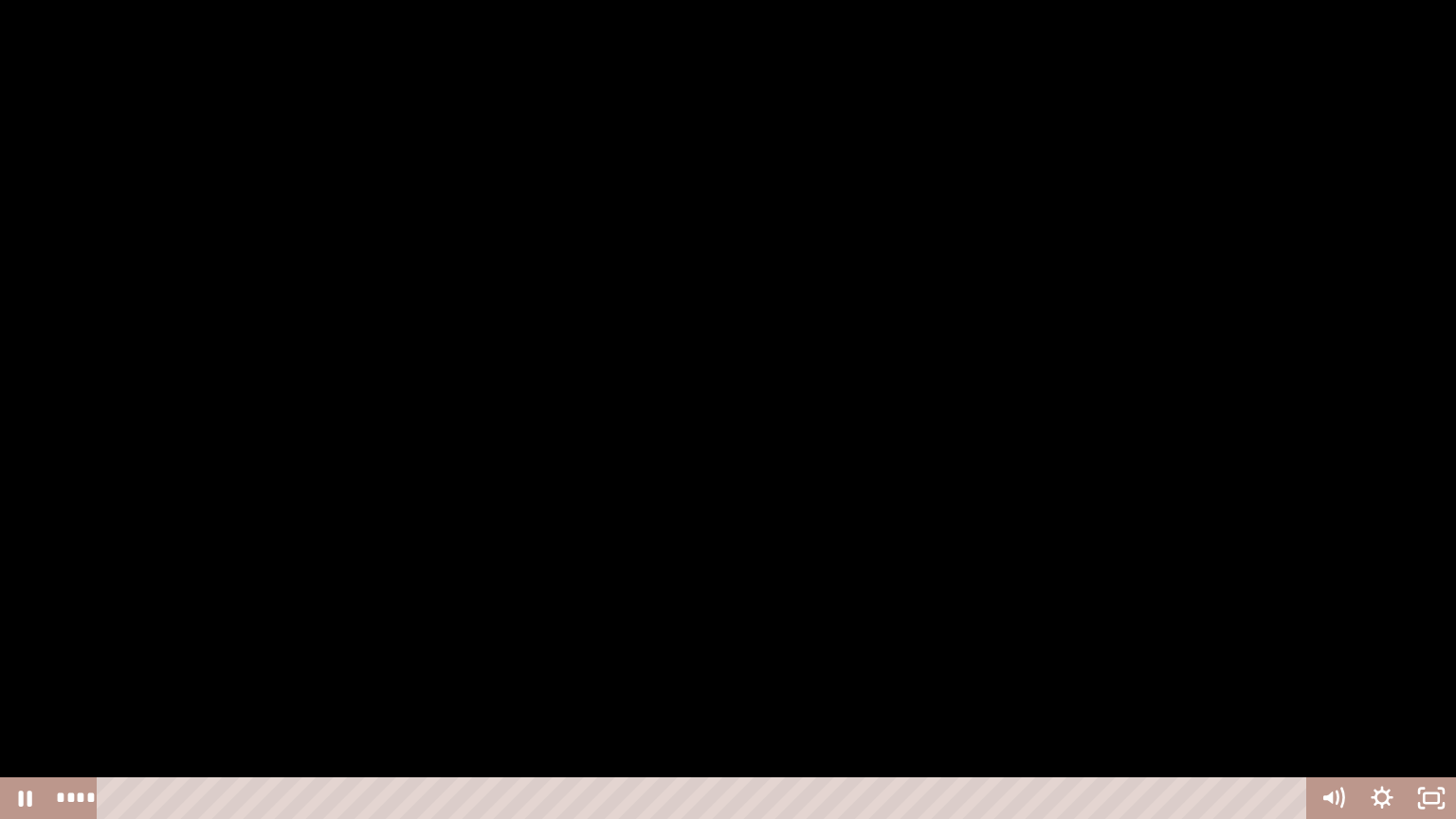 click at bounding box center [728, 410] 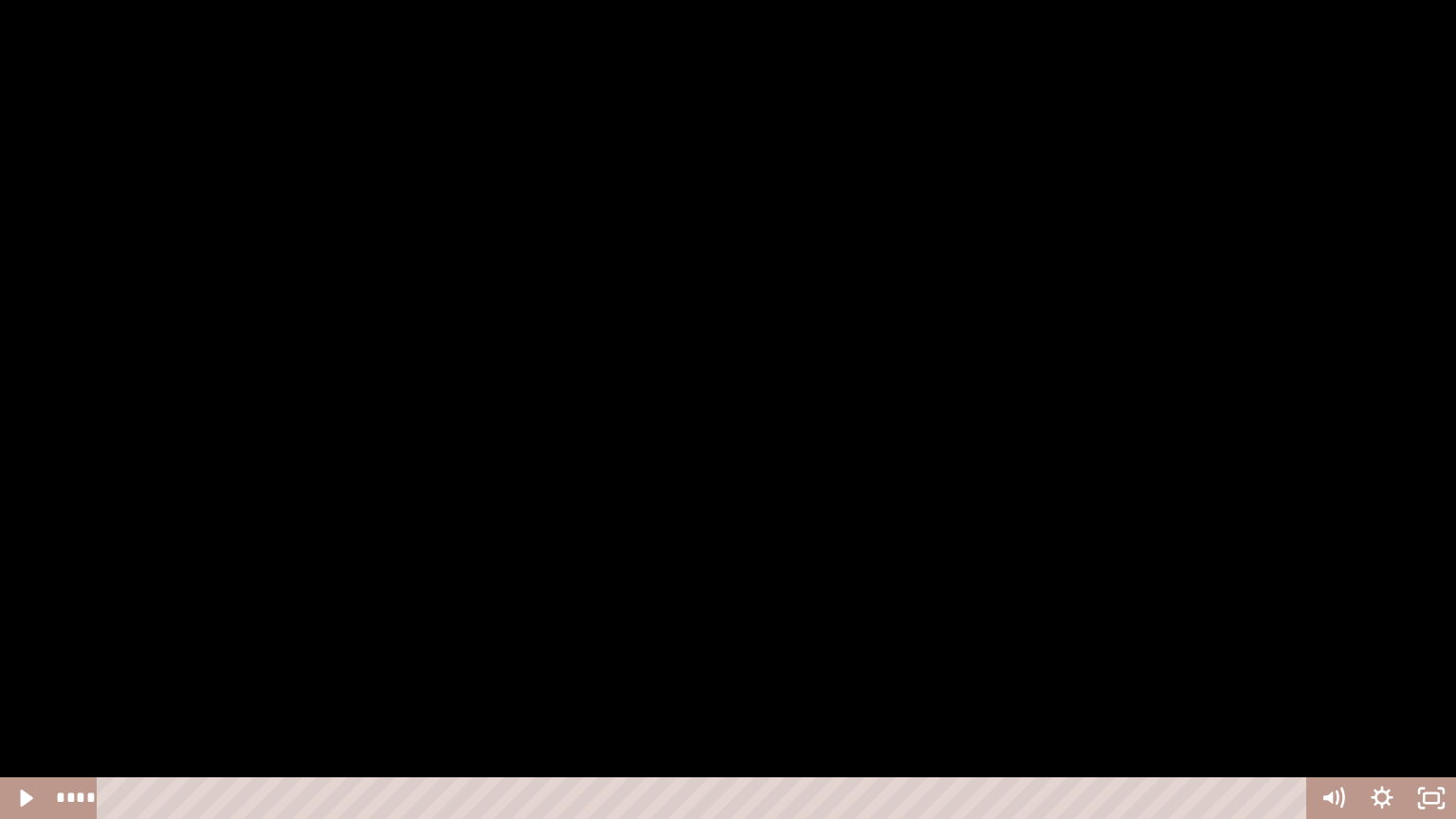click at bounding box center (728, 410) 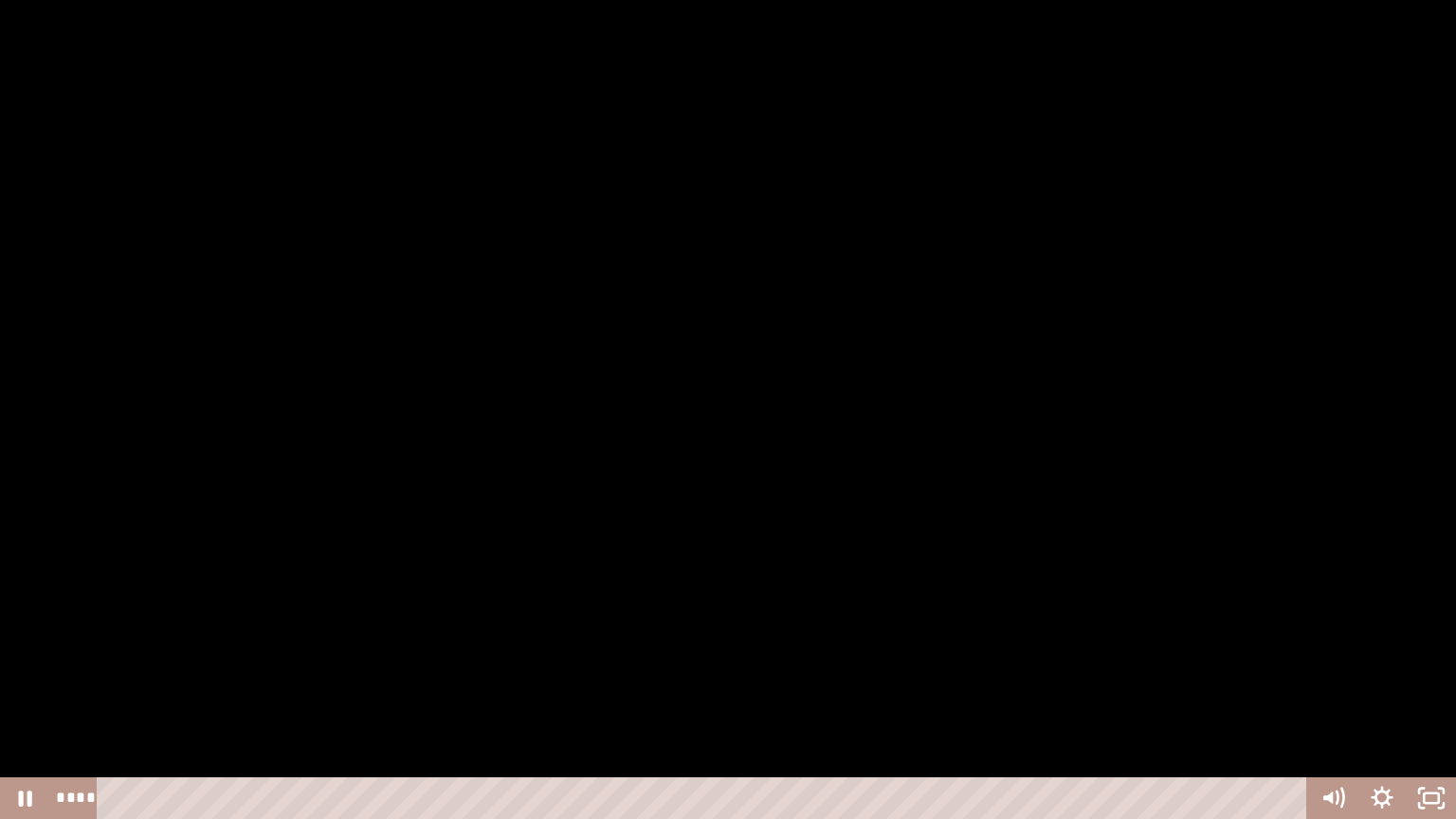 click at bounding box center (728, 410) 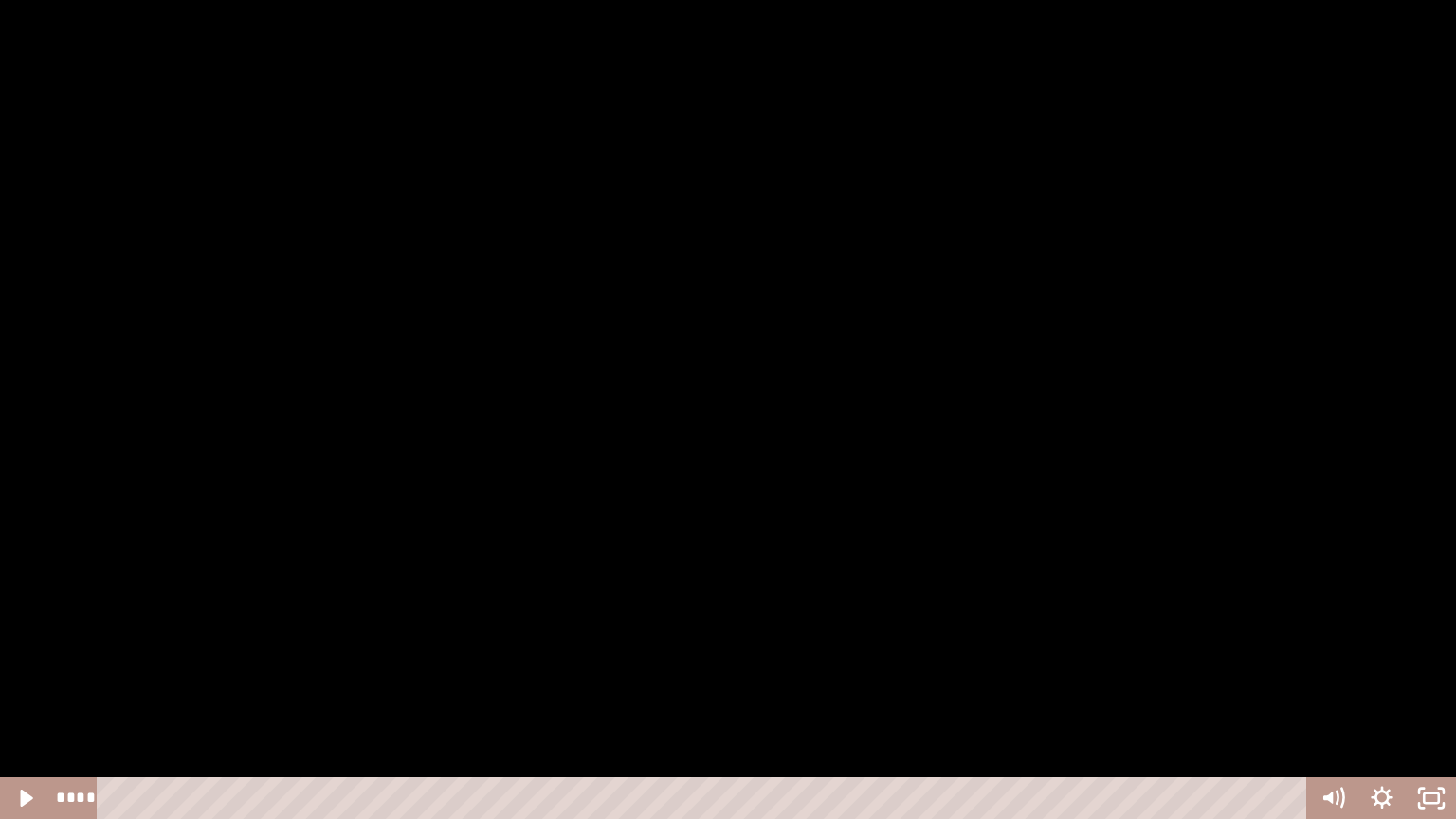 click at bounding box center [728, 410] 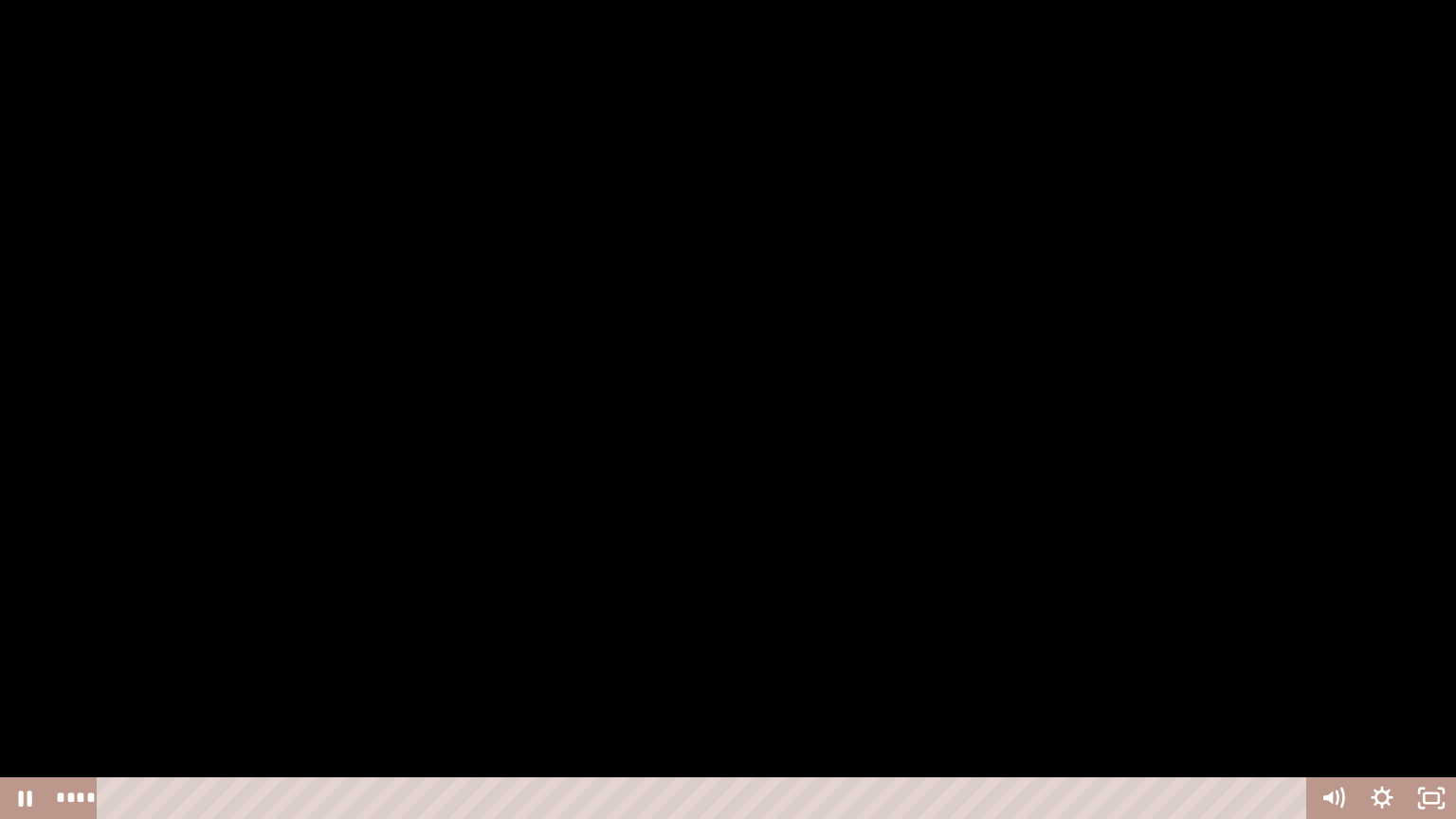 click at bounding box center (728, 410) 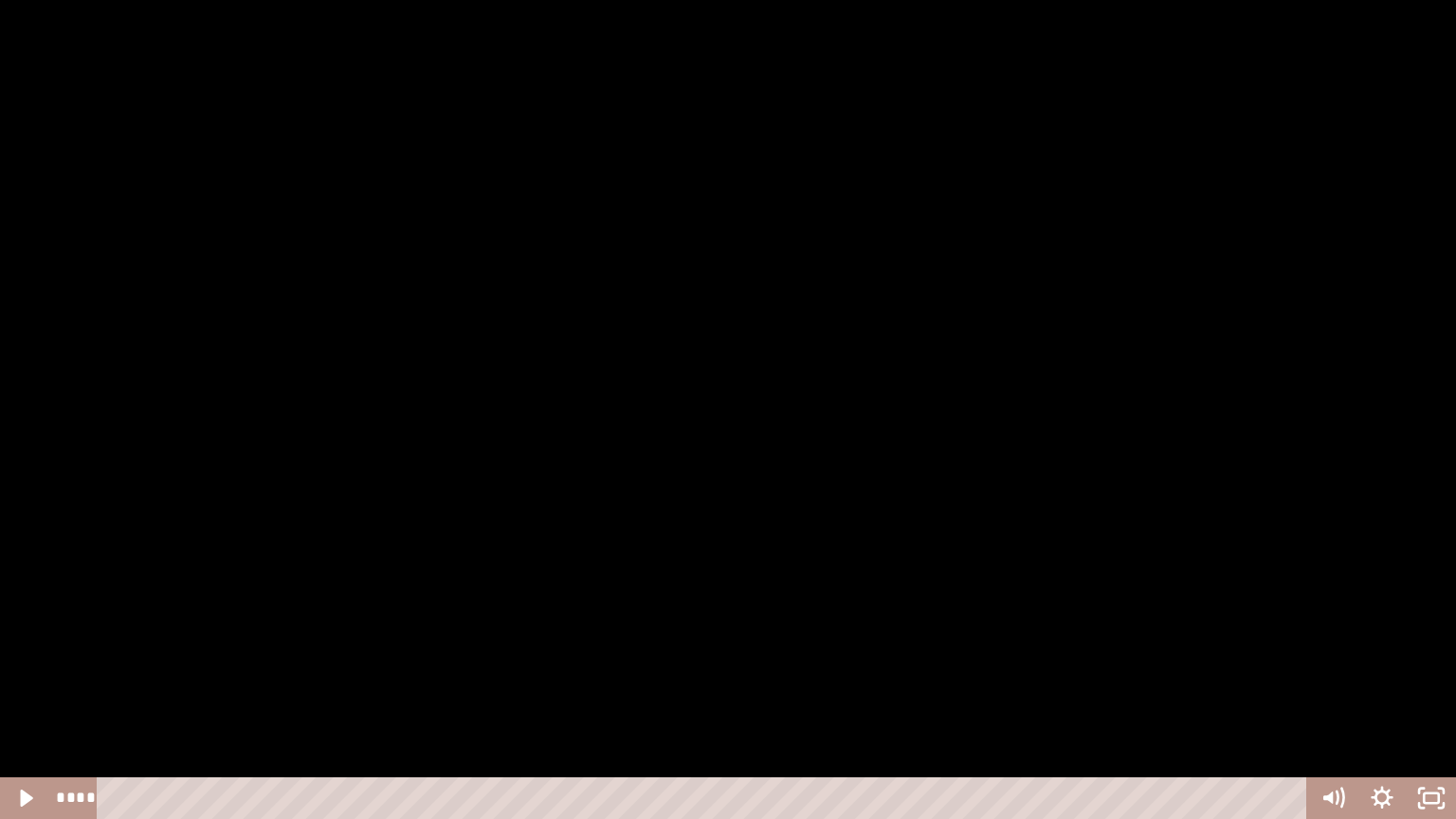 click at bounding box center (728, 410) 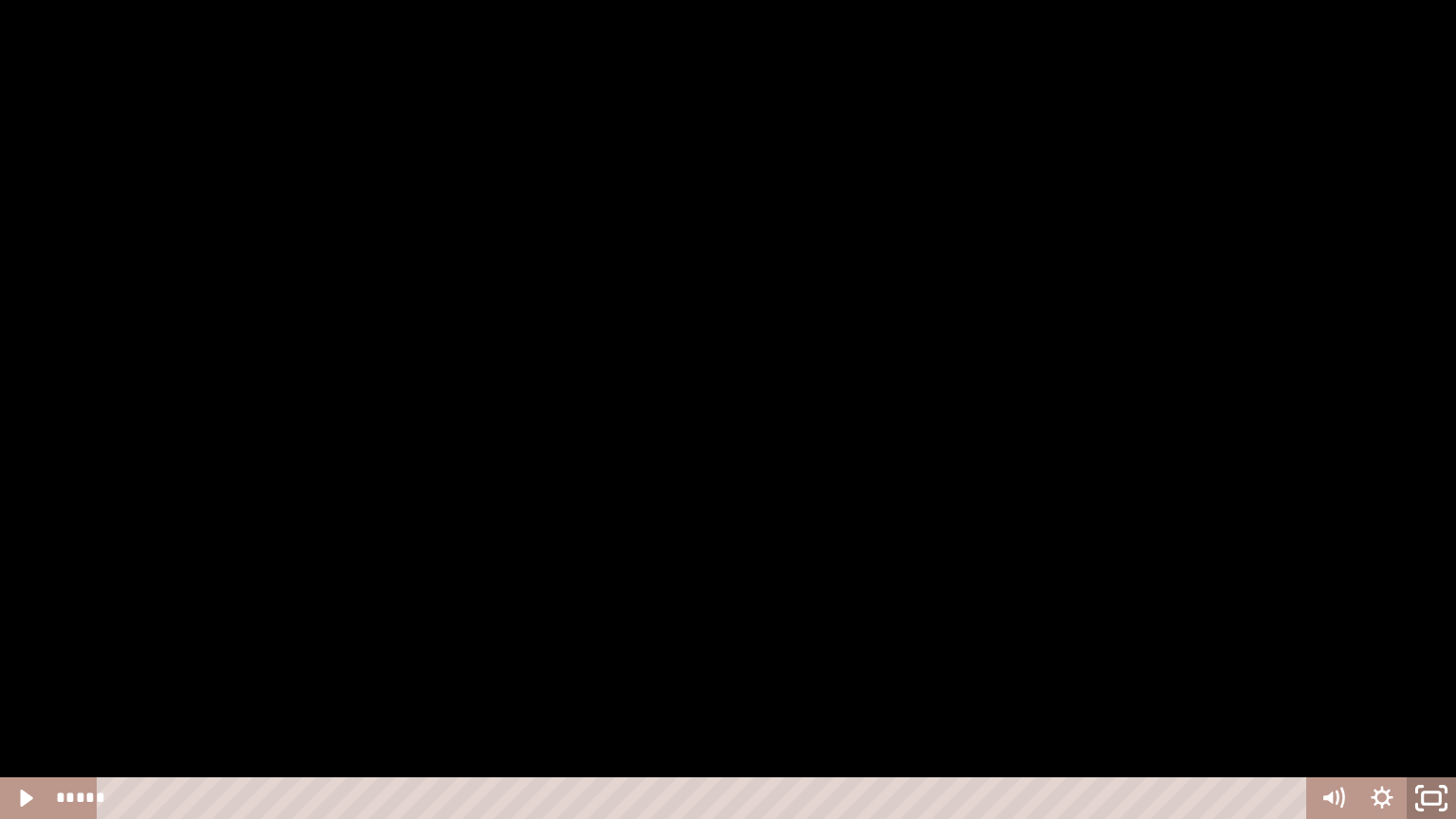 click 